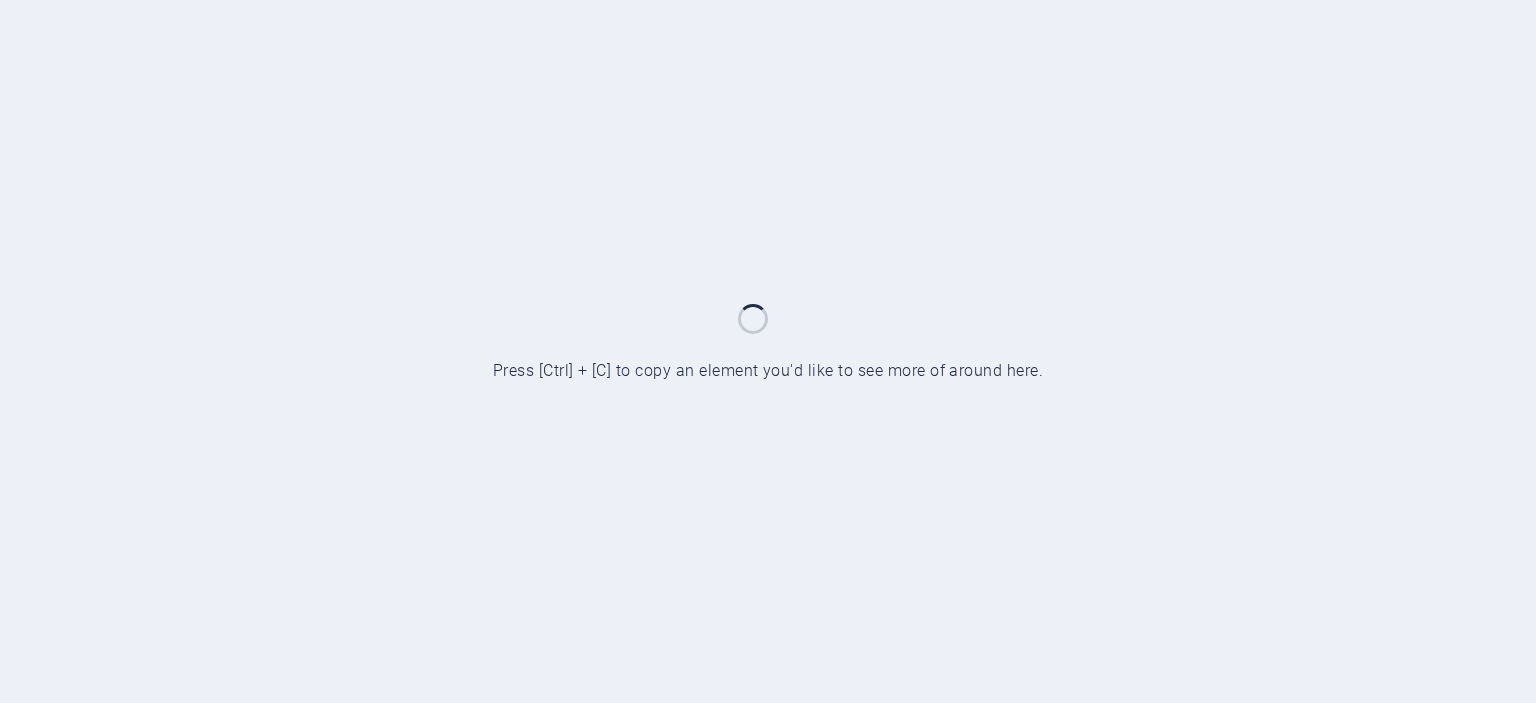 scroll, scrollTop: 0, scrollLeft: 0, axis: both 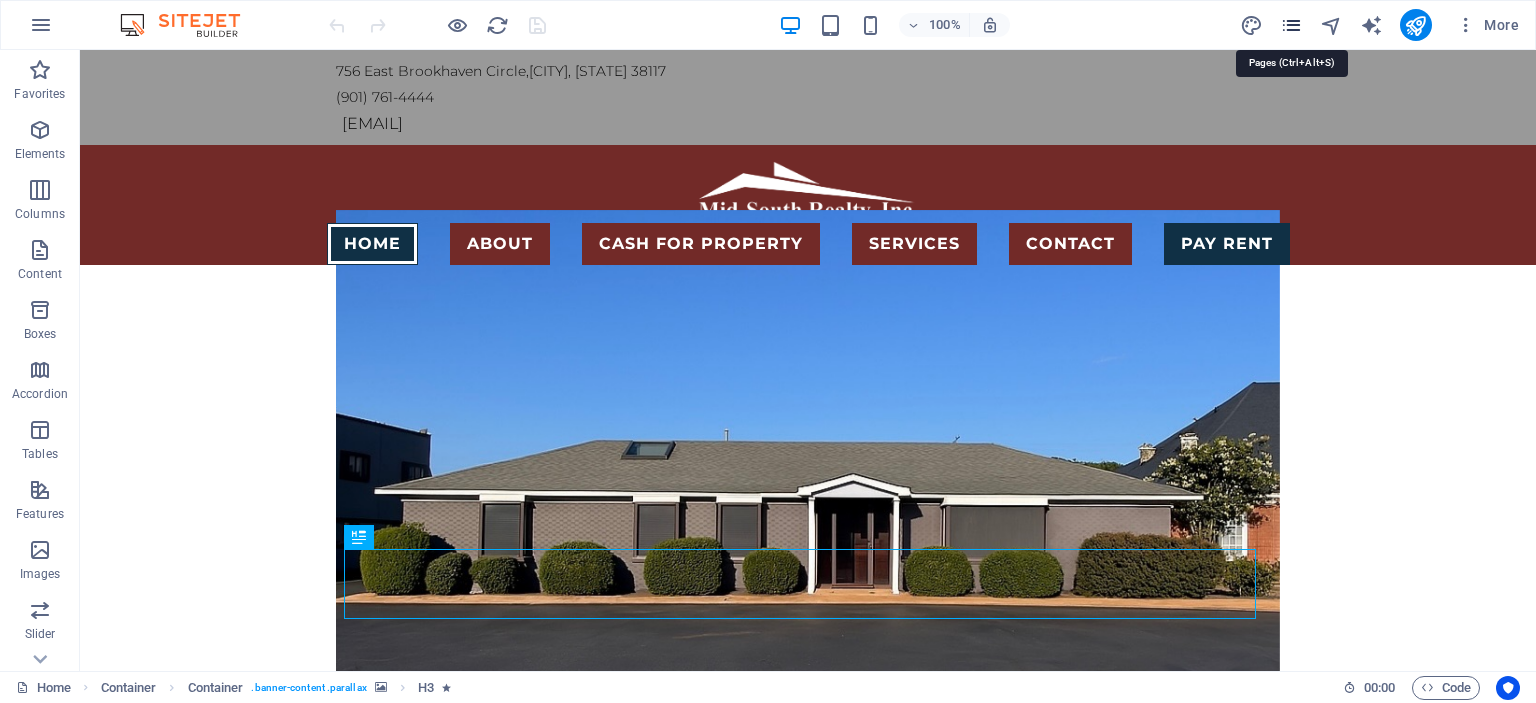 click at bounding box center (1291, 25) 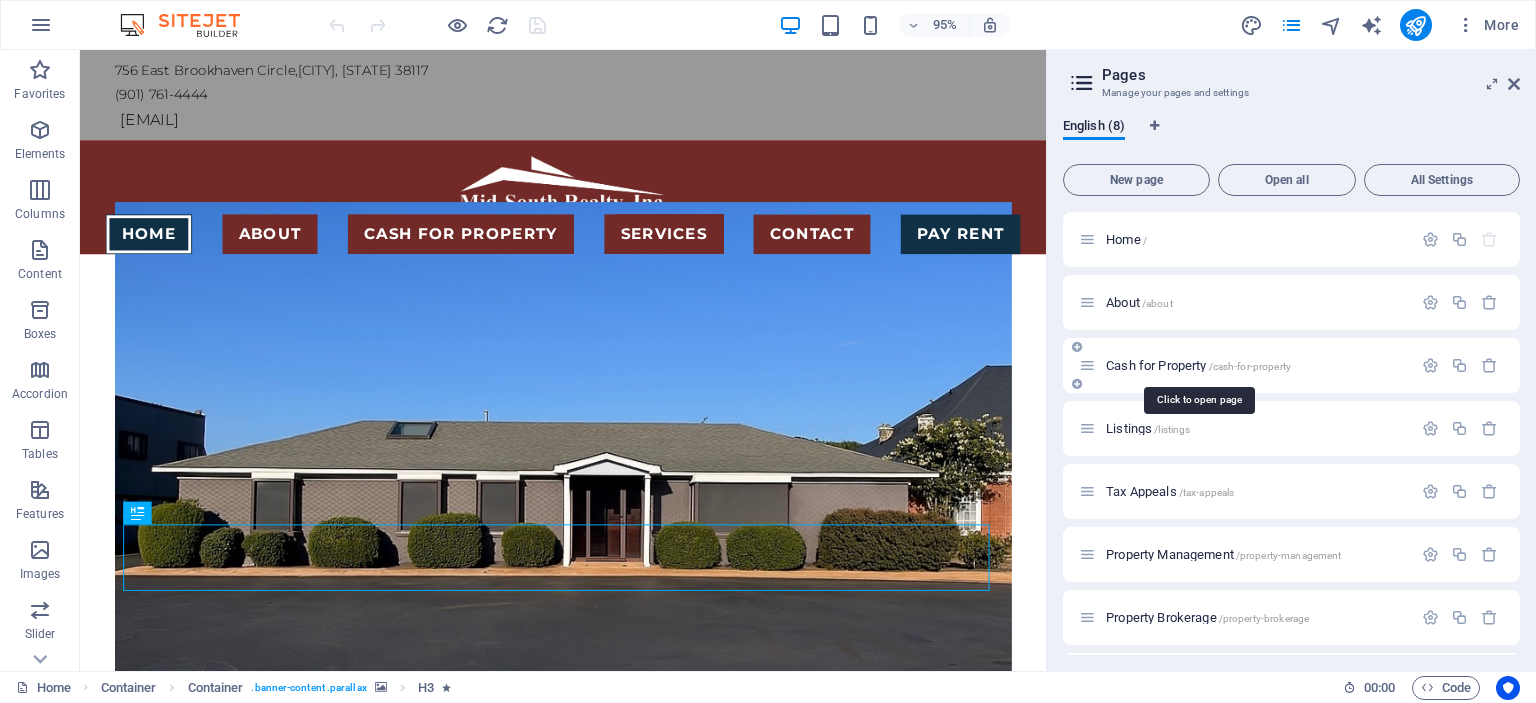 click on "Cash for Property /cash-for-property" at bounding box center (1198, 365) 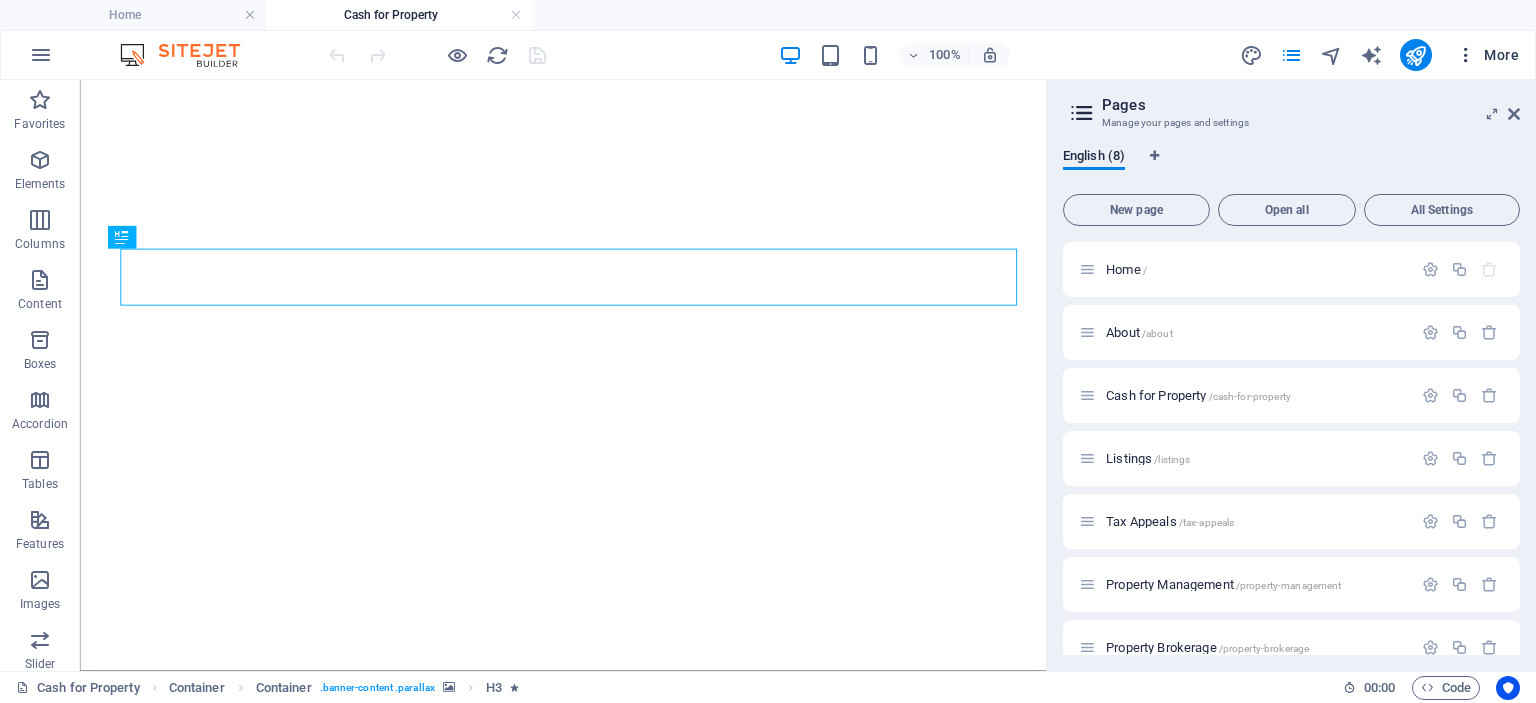 click on "More" at bounding box center [1487, 55] 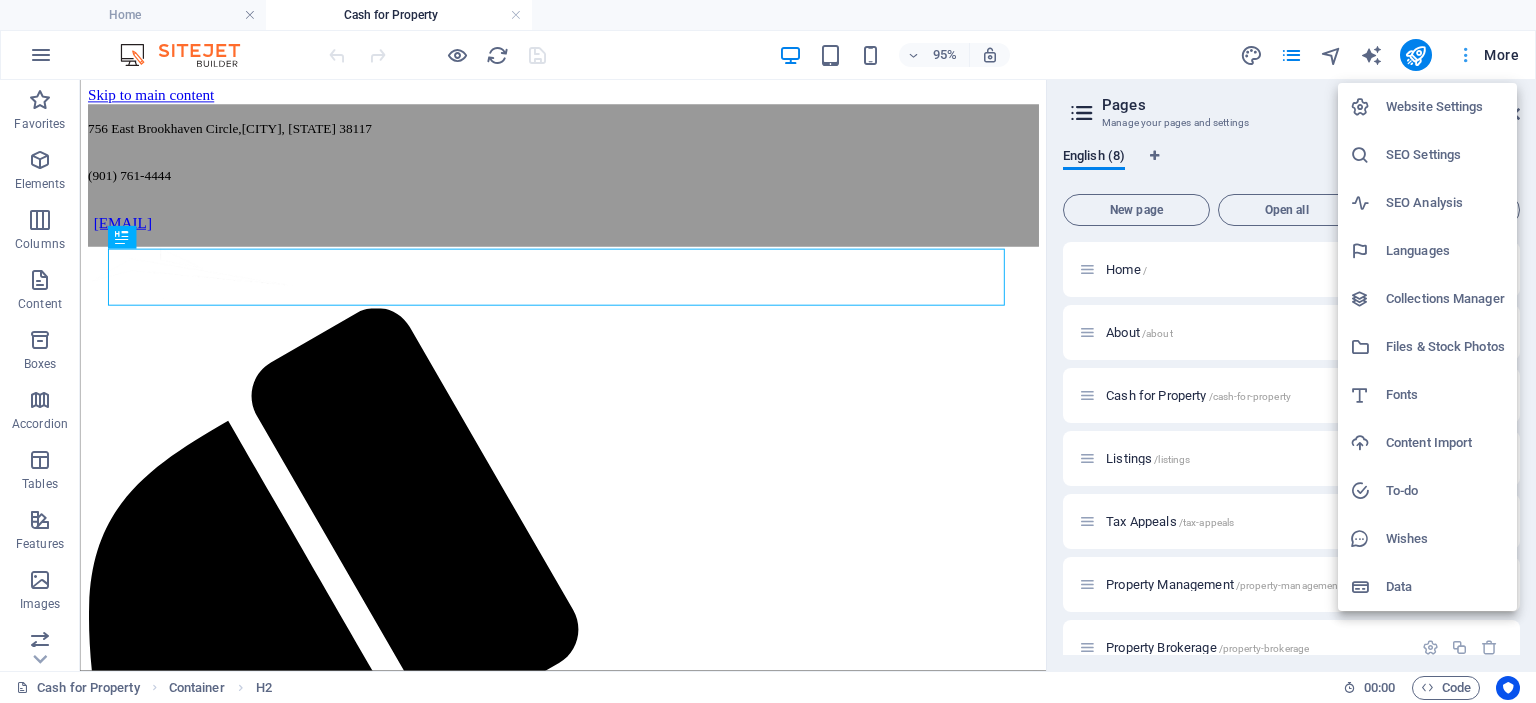 scroll, scrollTop: 0, scrollLeft: 0, axis: both 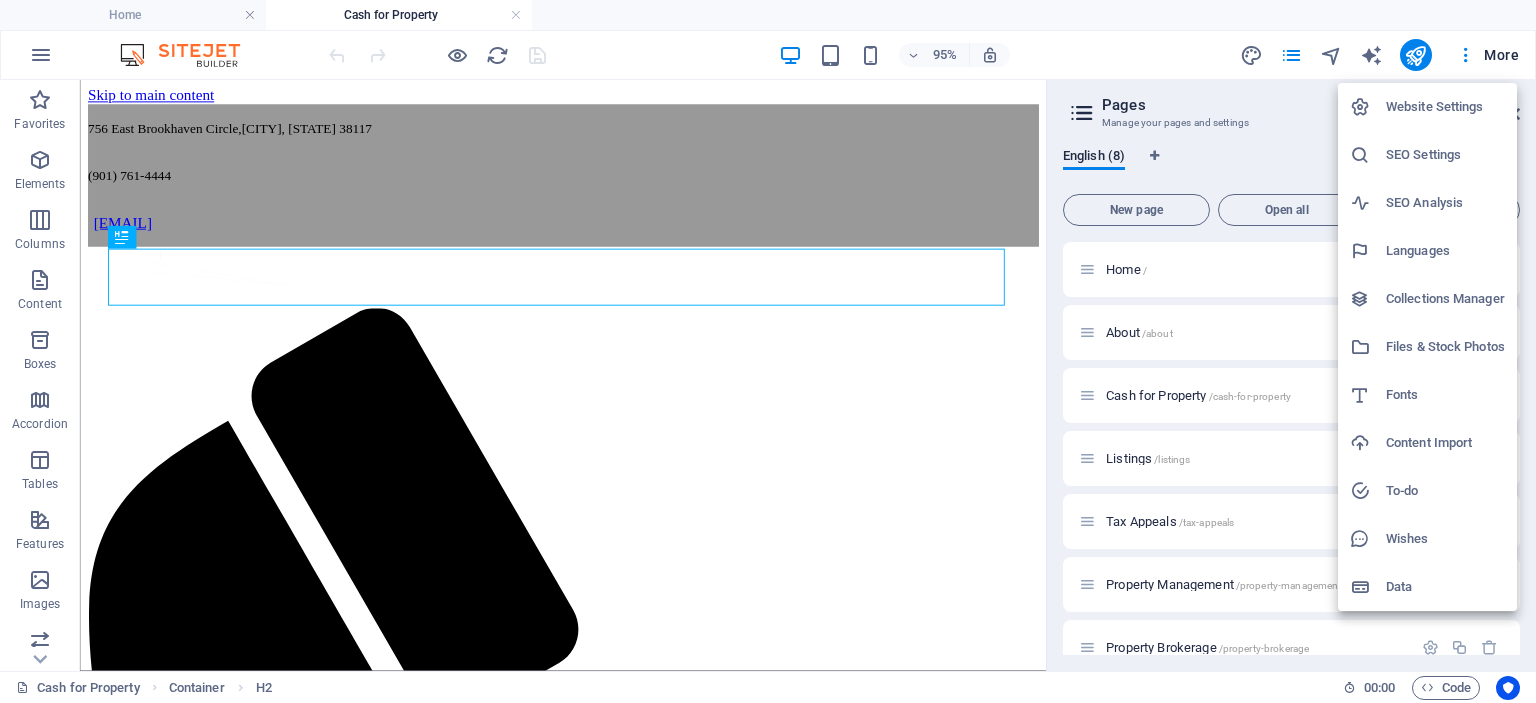 click at bounding box center (768, 351) 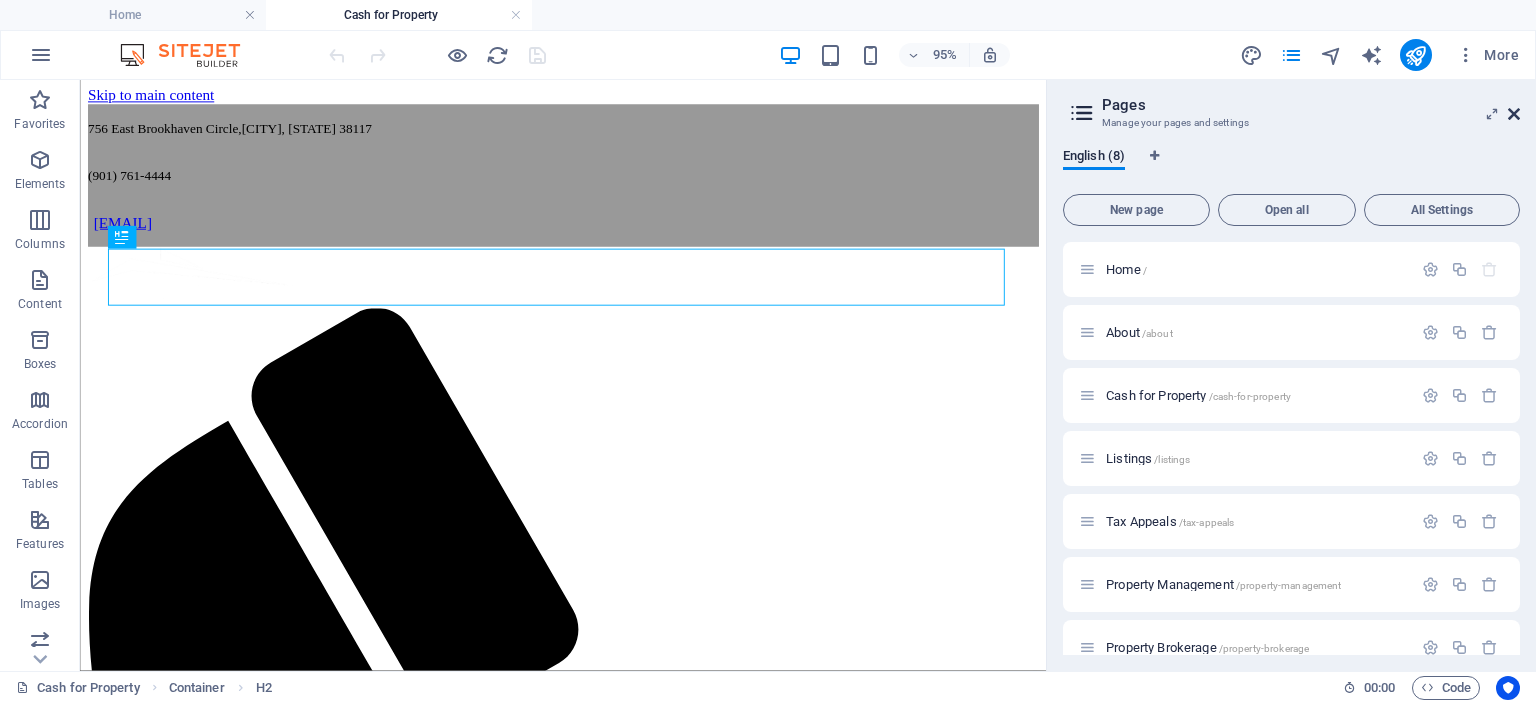 drag, startPoint x: 1513, startPoint y: 110, endPoint x: 1432, endPoint y: 30, distance: 113.84639 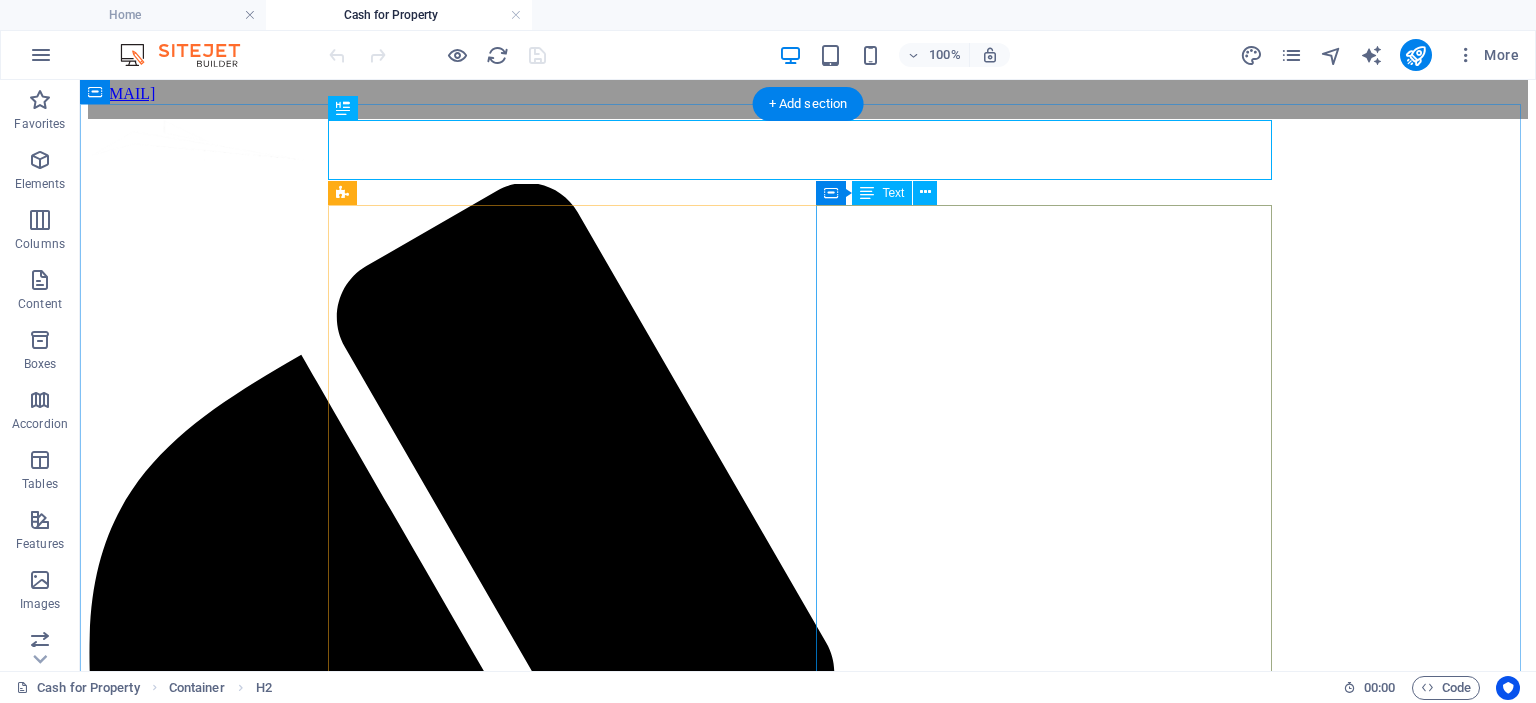 scroll, scrollTop: 138, scrollLeft: 0, axis: vertical 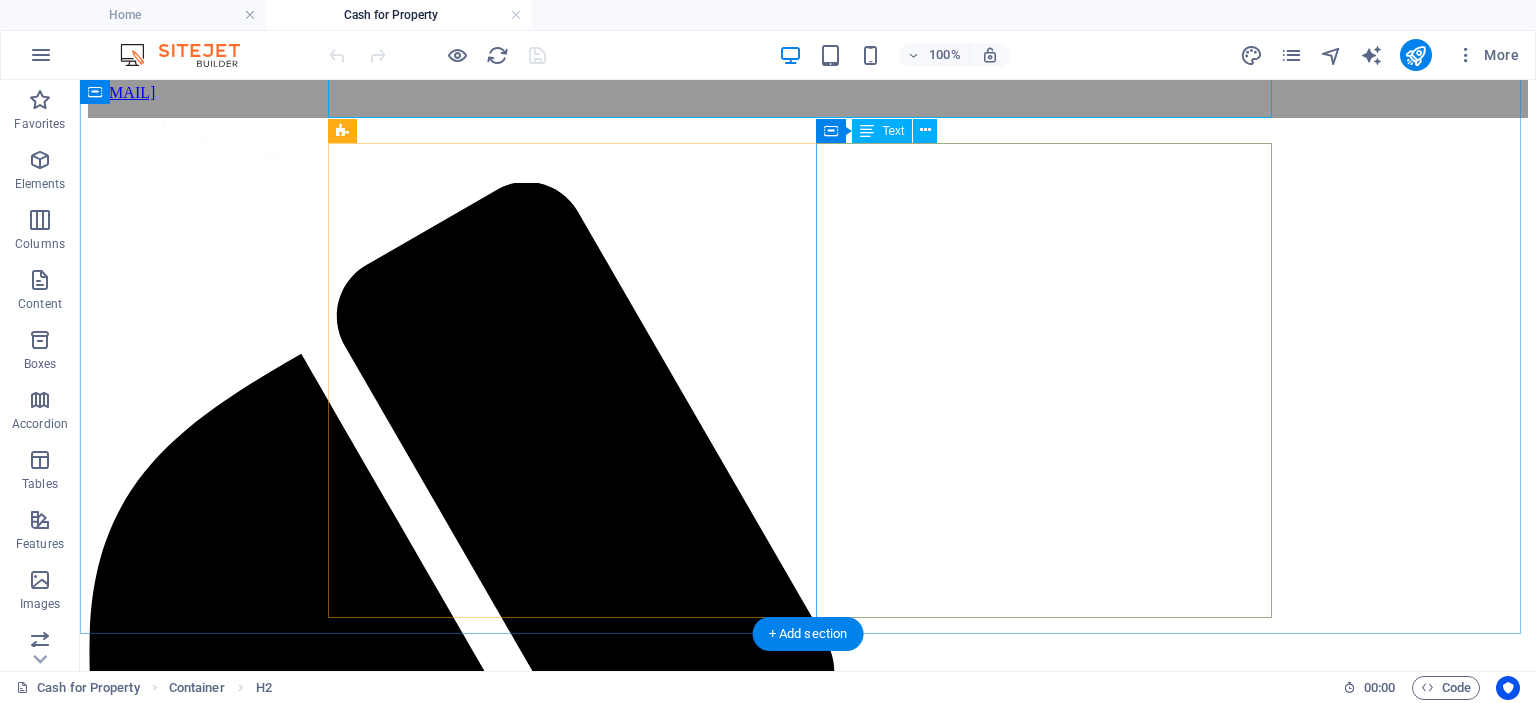 click on "We have implemented a "We Buy Homes" program to purchase properties in the greater [CITY] area from property owners who wish to liquidate their real estate assets and do not want to market their properties in the traditional manner. We buy residential and commercial properties "as is, where is" without any repairs, inspections, appraisals, termite letters, or required loan approvals. This allows for a quick closing with a date certain of your liking. If your property is currently listed with another real estate company, we must negotiate with your agent through the terms of your listing contract. Contact us at [PHONE] for more information. If you decide to proceed, we will ask a few simple questions about your property over the phone, complete the necessary research, and let you know if this program will be right for you." at bounding box center [808, 2954] 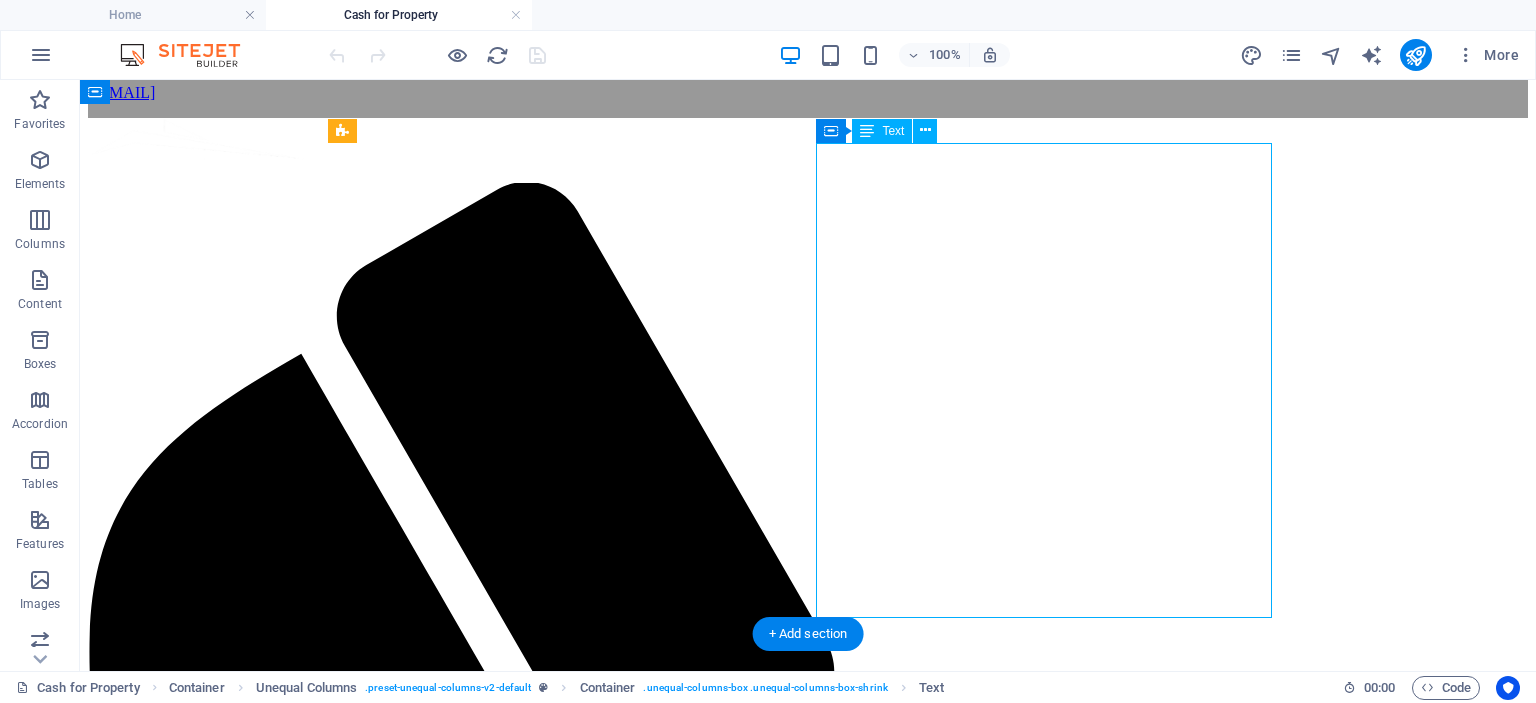 click on "We have implemented a "We Buy Homes" program to purchase properties in the greater [CITY] area from property owners who wish to liquidate their real estate assets and do not want to market their properties in the traditional manner. We buy residential and commercial properties "as is, where is" without any repairs, inspections, appraisals, termite letters, or required loan approvals. This allows for a quick closing with a date certain of your liking. If your property is currently listed with another real estate company, we must negotiate with your agent through the terms of your listing contract. Contact us at [PHONE] for more information. If you decide to proceed, we will ask a few simple questions about your property over the phone, complete the necessary research, and let you know if this program will be right for you." at bounding box center [808, 2954] 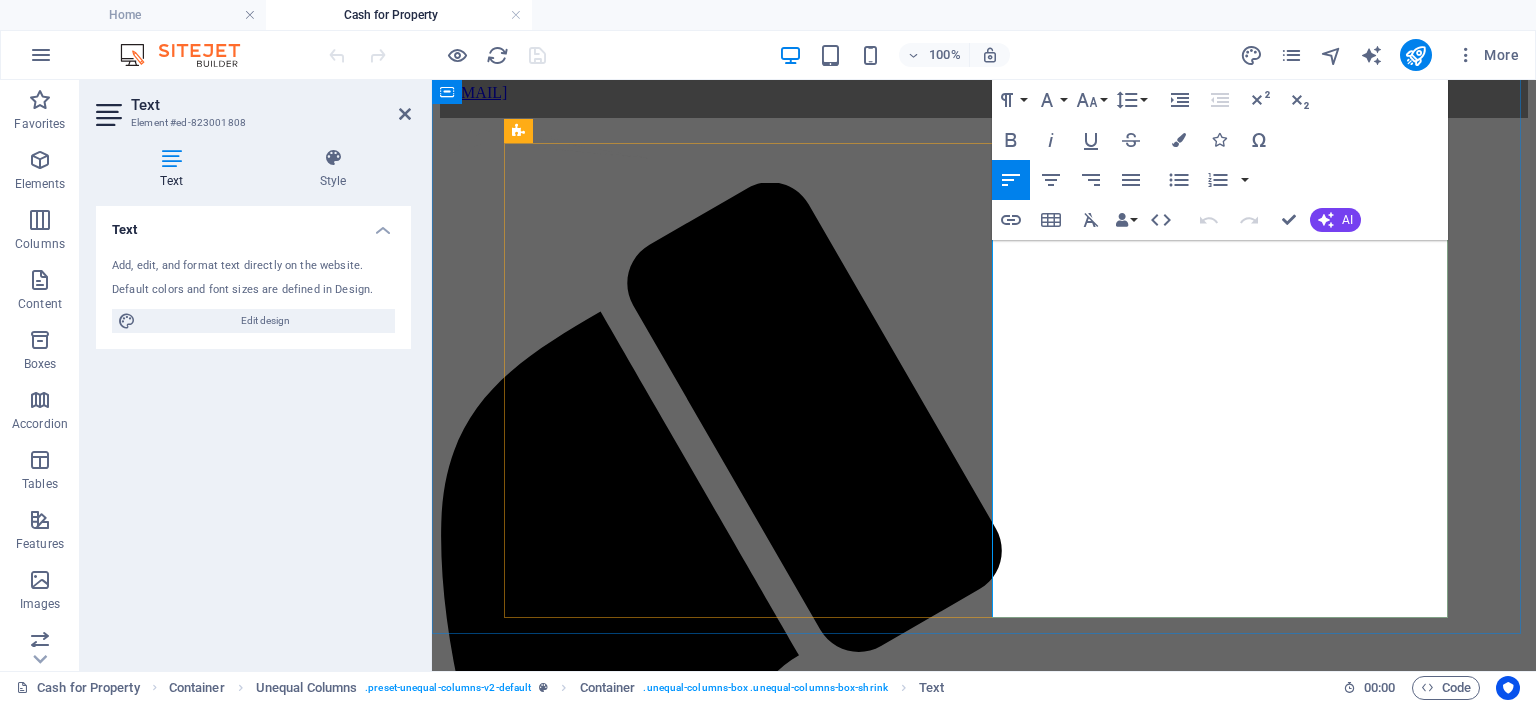 click on "We have implemented a "We Buy Homes" program to purchase properties in the greater Memphis area from property owners who wish to liquidate their real estate assets and do not want to market their properties in the traditional manner. We buy residential and commercial properties "as is, where is" without any repairs, inspections, appraisals, termite letters, or required loan approvals. This allows for a quick closing with a date certain of your liking. If your property is currently listed with another real estate company, we must negotiate with your agent through the terms of your listing contract." at bounding box center [984, 2453] 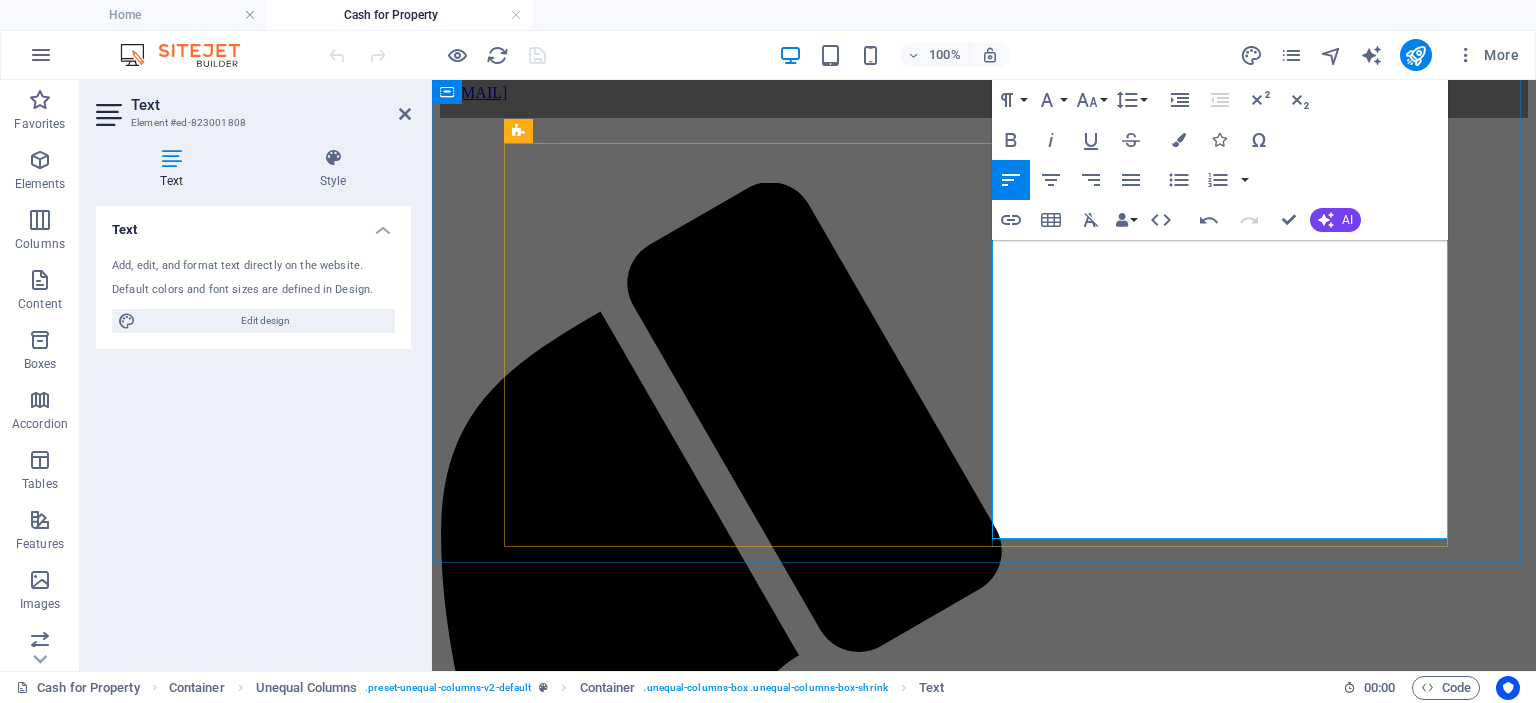 click on "Contact us at [PHONE] for more information. If you decide to proceed, we will ask a few simple questions about your property over the phone, complete the necessary research, and let you know if this program will be right for you." at bounding box center (984, 2539) 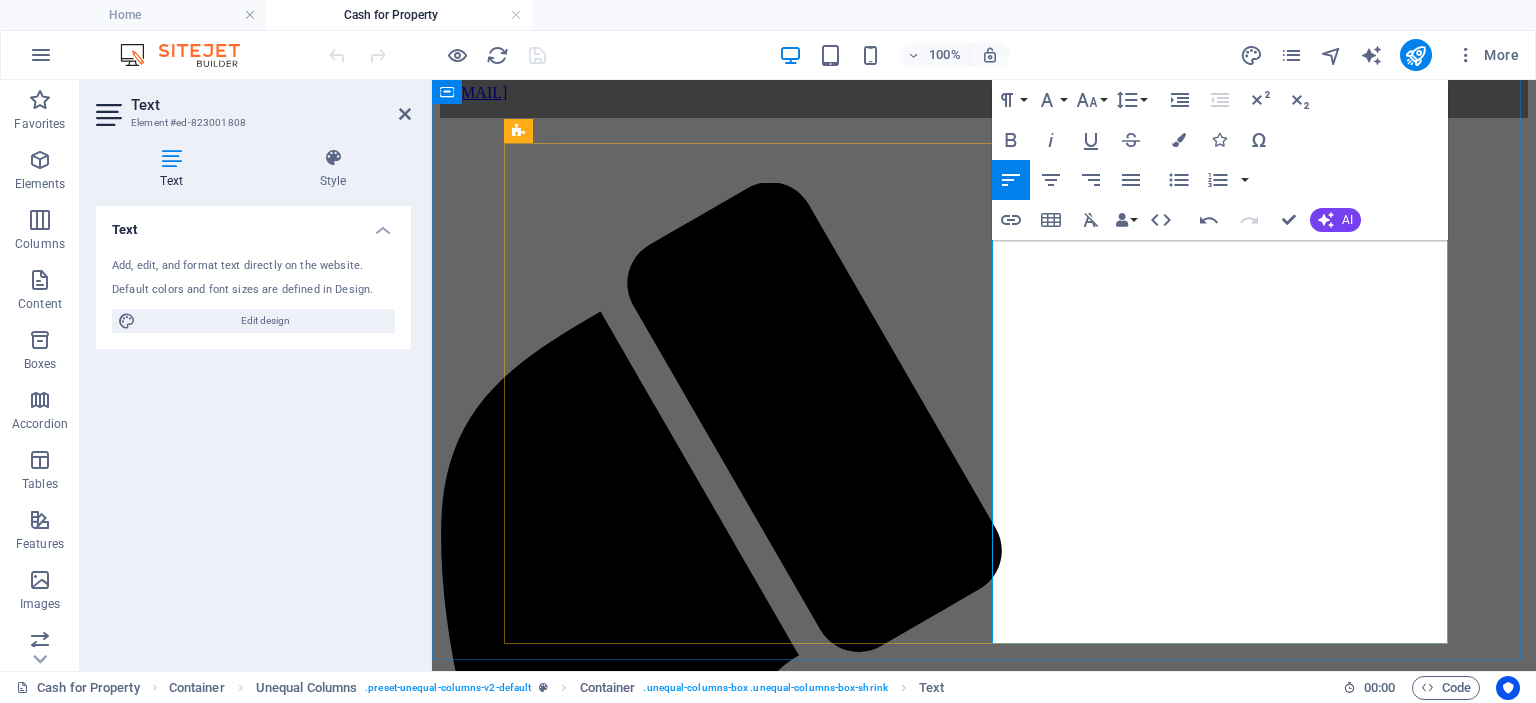 click on "If your property is currently listed with another real estate company, we must negotiate with your agent through the terms of your listing contract." at bounding box center [984, 2616] 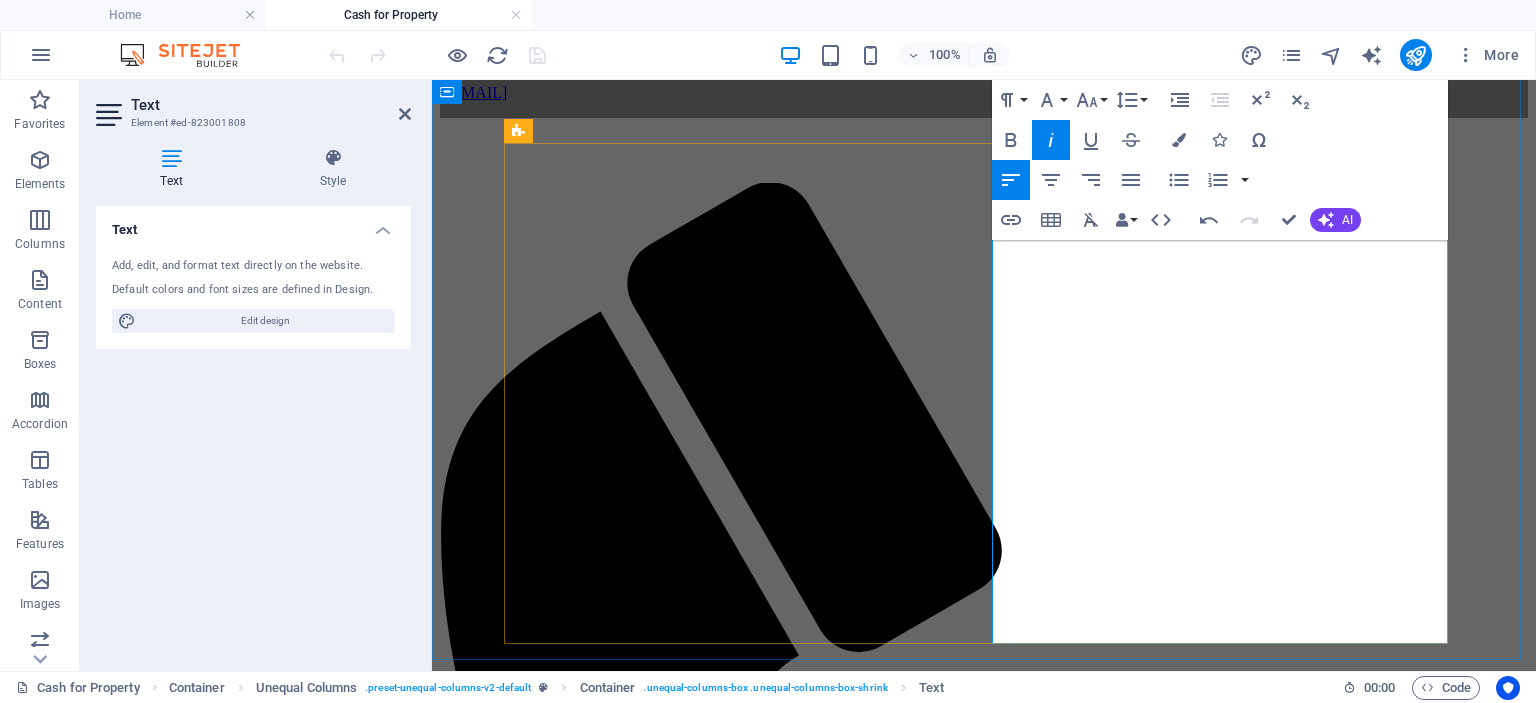 click at bounding box center (984, 2582) 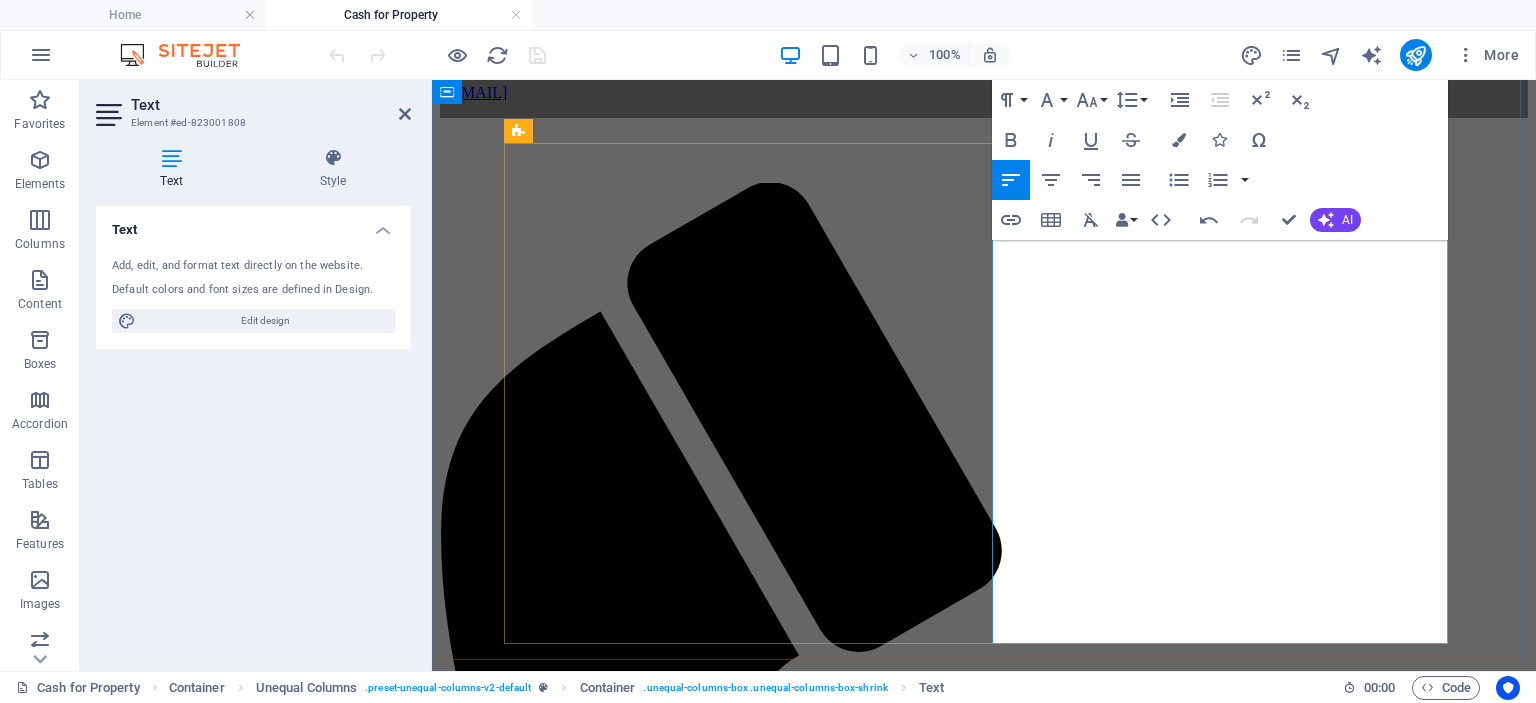 click on "Contact us at [PHONE] for more information. If you decide to proceed, we will ask a few simple questions about your property over the phone, complete the necessary research, and let you know if this program will be right for you." at bounding box center (984, 2539) 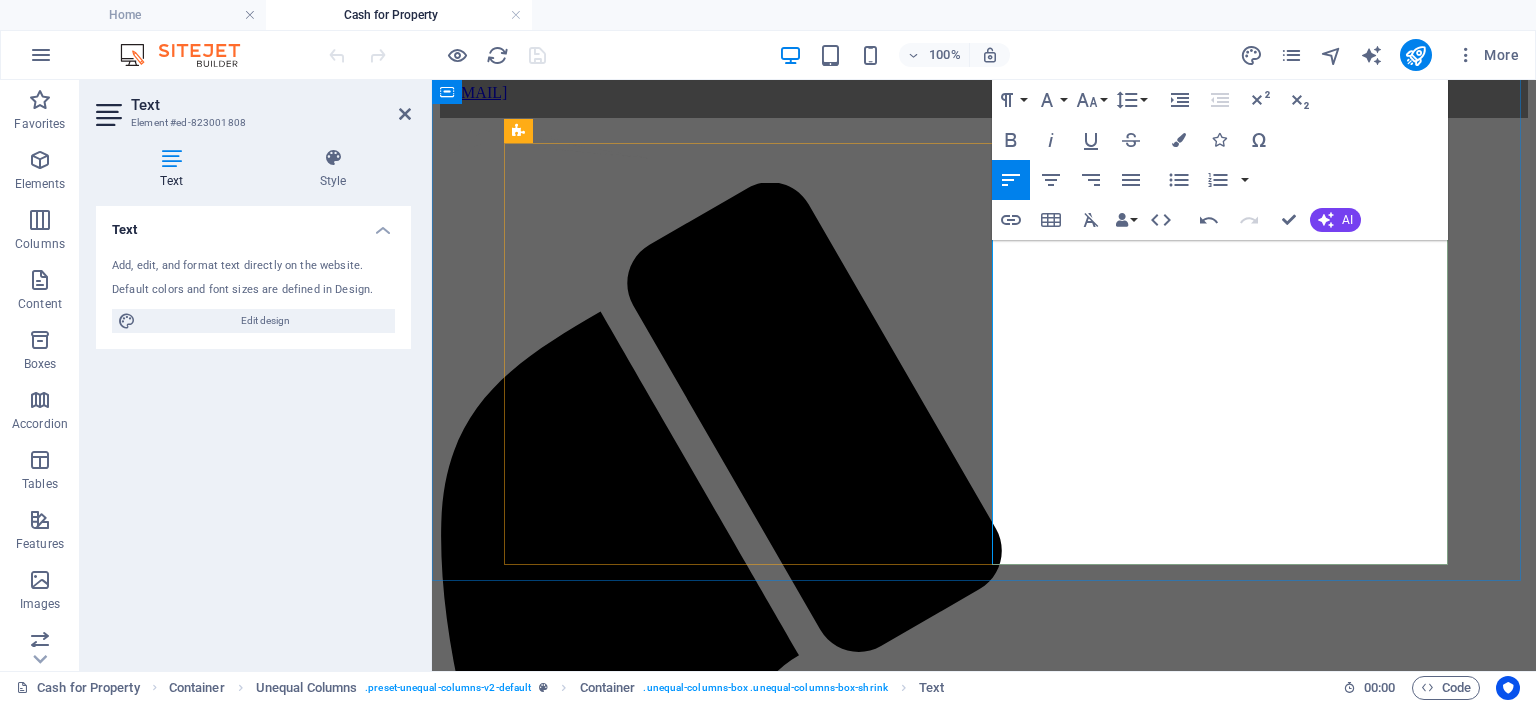 click on "Contact us at [PHONE] for more information to see if this program is right for you." at bounding box center (984, 2530) 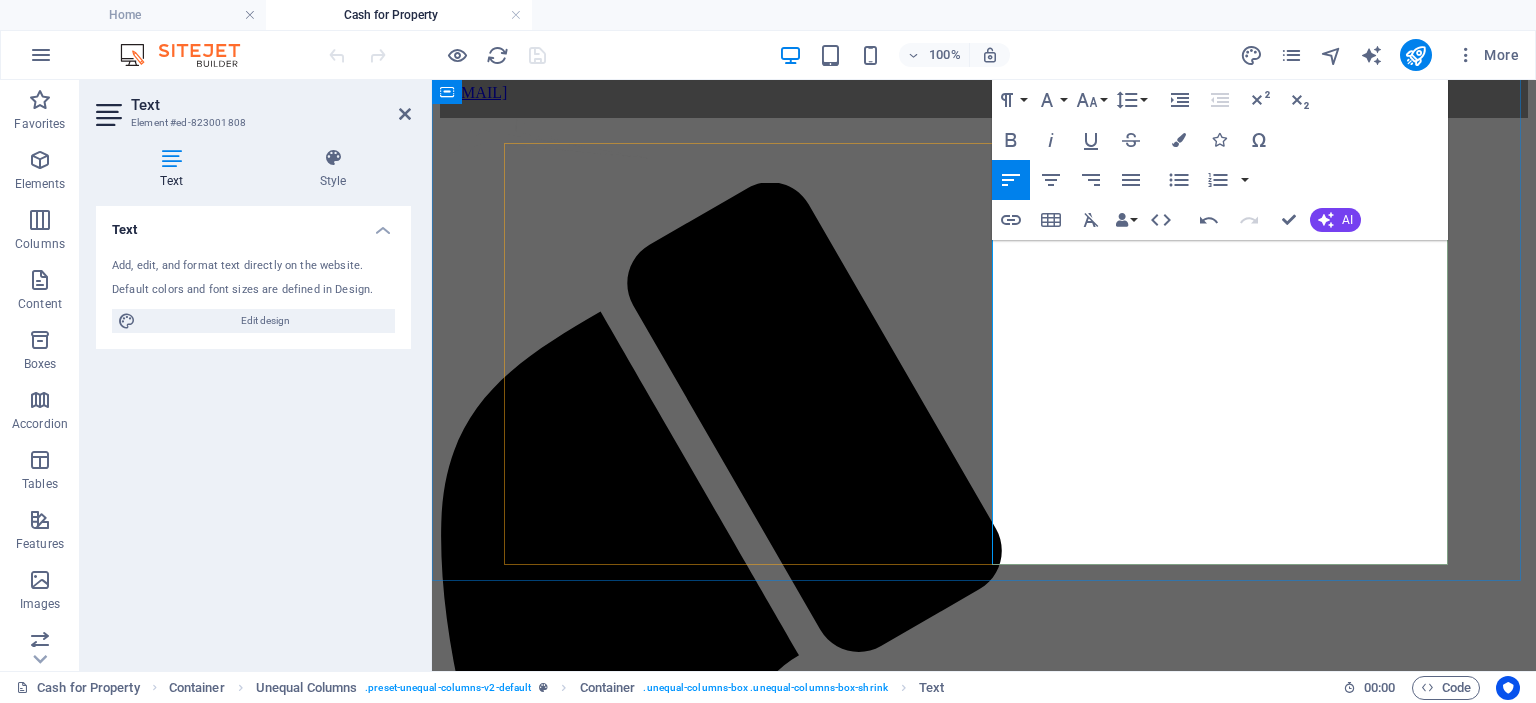 click on "Contact us at [PHONE] for more information to see if this program is right for you." at bounding box center (984, 2530) 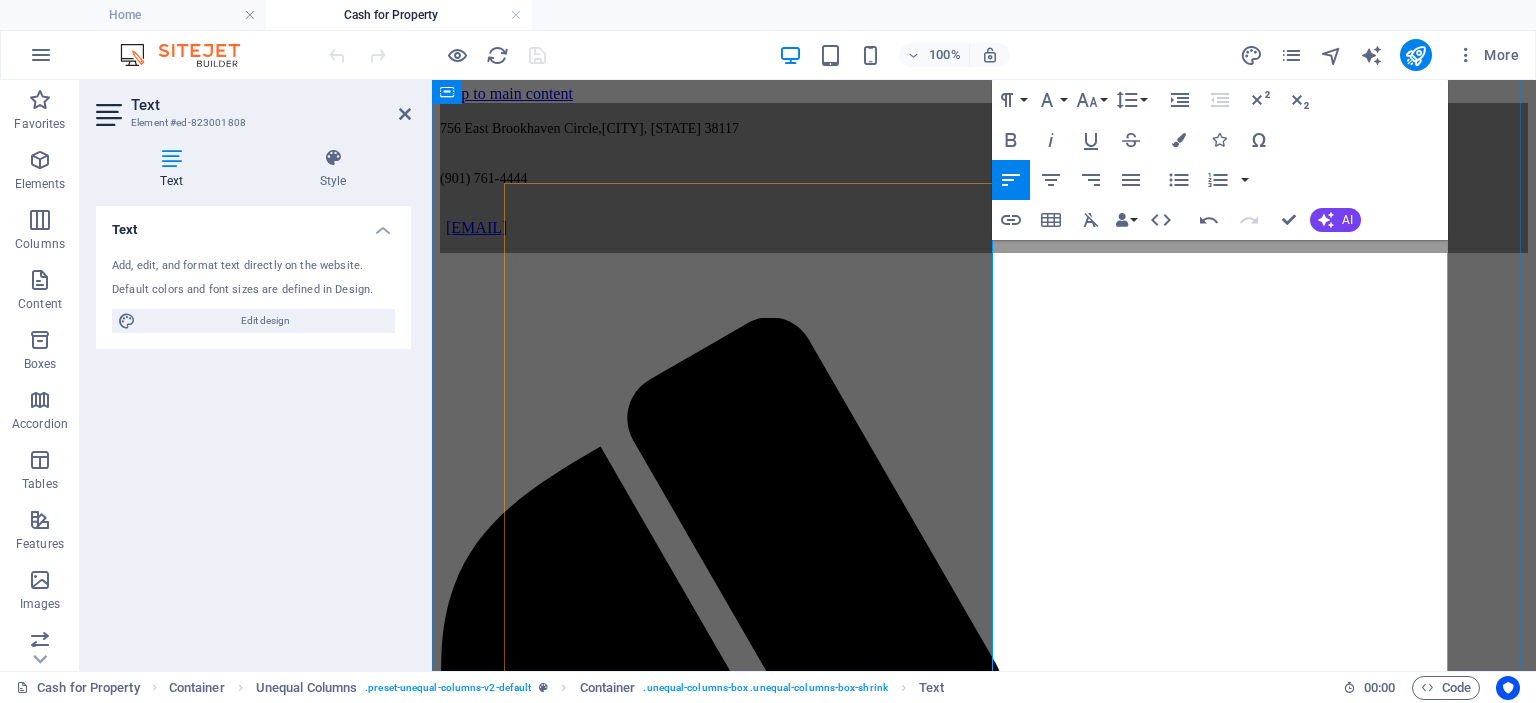 scroll, scrollTop: 0, scrollLeft: 0, axis: both 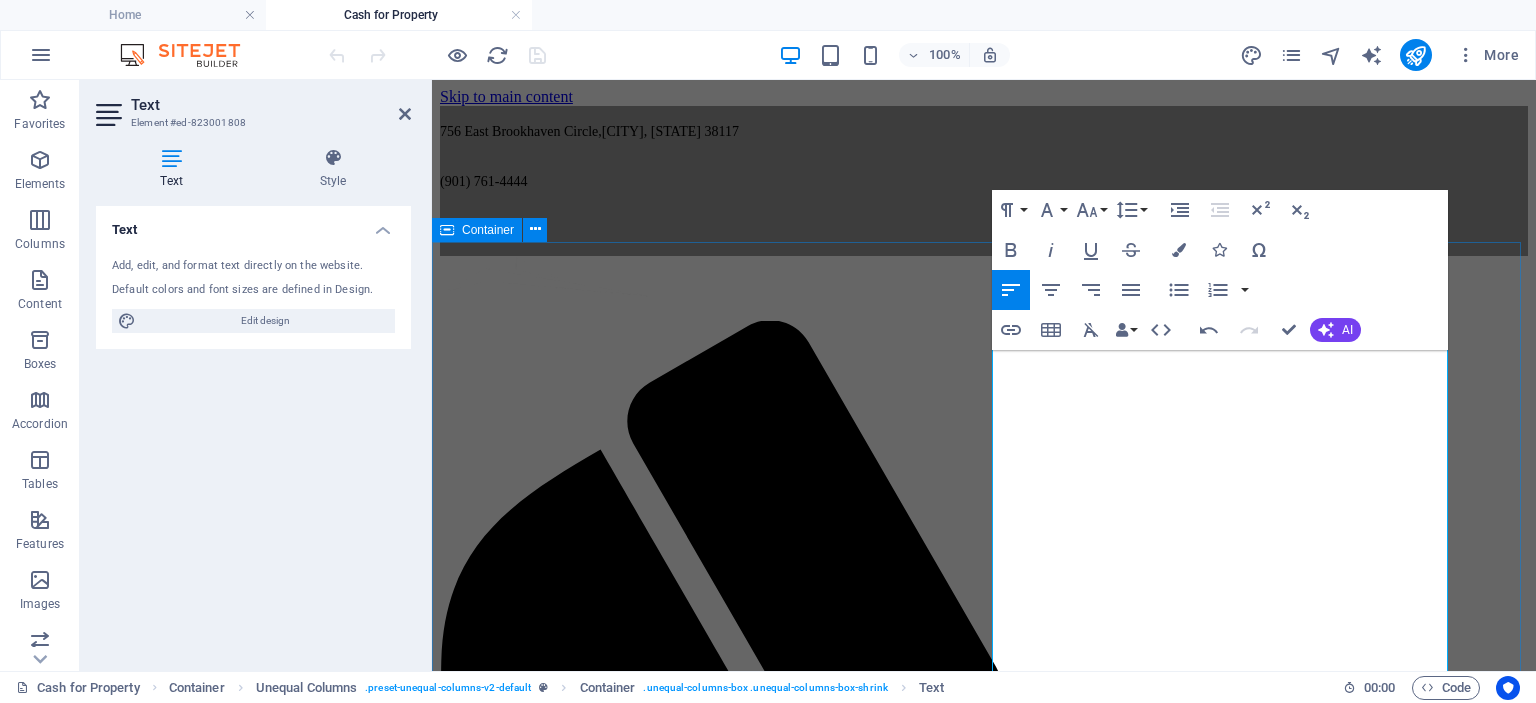 click on "CASH FOR PROPERTY Residential & Commercial Properties purchased with •No Financing Contingency •No Appraisals •No Formal Inspections •No Seller Repairs Closed on Seller's Schedule! Closings with Leaseback Options! We strive for a simple and easy transaction. We have implemented a "We Buy Homes" program to purchase properties in the greater [CITY] area from property owners who wish to liquidate their real estate assets and do not want to market their properties in the traditional manner. We buy residential and commercial properties "as is, where is" without any repairs, inspections, appraisals, termite letters, or required loan approvals. This allows for a quick closing with a date certain of your liking. If you would like to learn more, we will be glad to visit with you about your property, your timeline, and any other requirements you may have. Contact us at [PHONE] for more information to see if this program is right for you." at bounding box center (984, 2373) 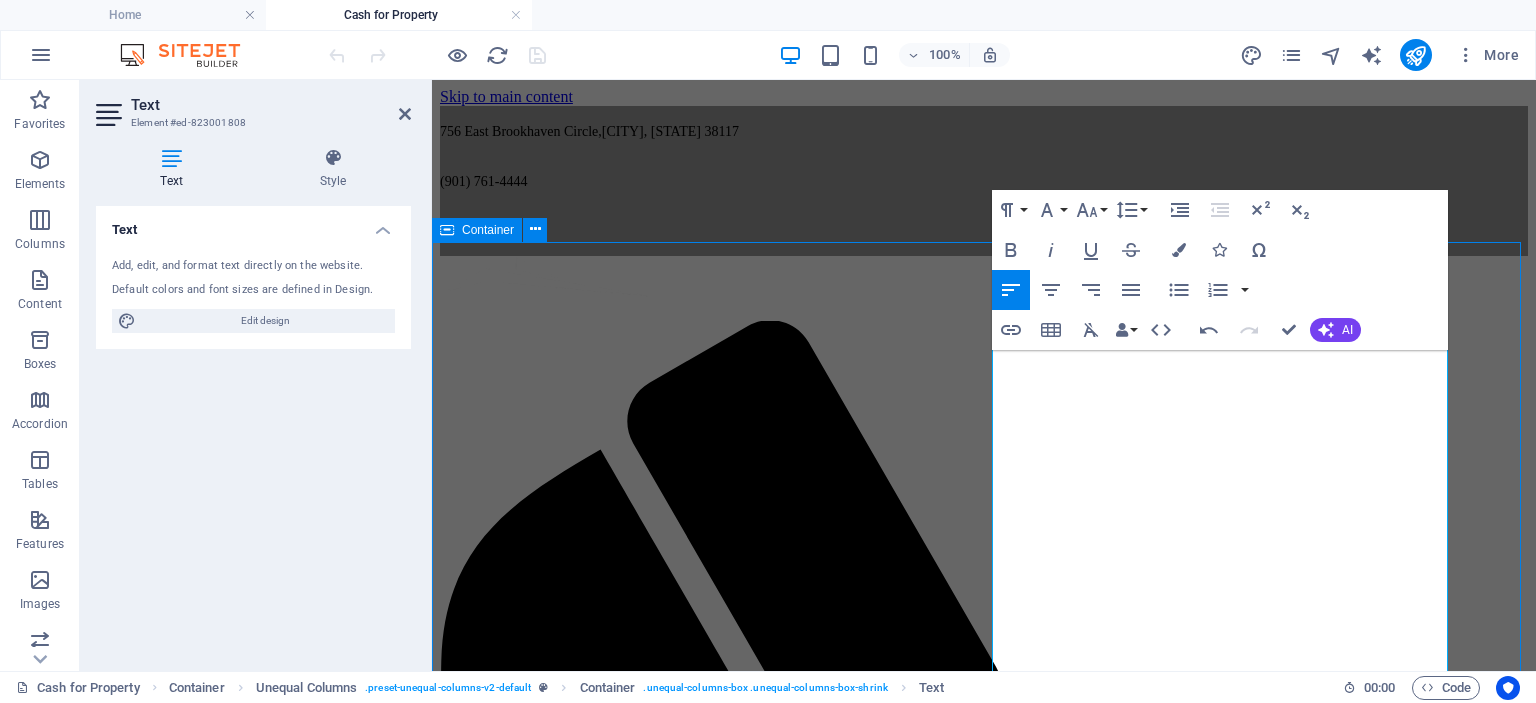 click on "CASH FOR PROPERTY Residential & Commercial Properties purchased with •No Financing Contingency •No Appraisals •No Formal Inspections •No Seller Repairs Closed on Seller's Schedule! Closings with Leaseback Options! We strive for a simple and easy transaction. We have implemented a "We Buy Homes" program to purchase properties in the greater [CITY] area from property owners who wish to liquidate their real estate assets and do not want to market their properties in the traditional manner. We buy residential and commercial properties "as is, where is" without any repairs, inspections, appraisals, termite letters, or required loan approvals. This allows for a quick closing with a date certain of your liking. If you would like to learn more, we will be glad to visit with you about your property, your timeline, and any other requirements you may have. Contact us at [PHONE] for more information to see if this program is right for you." at bounding box center [984, 2373] 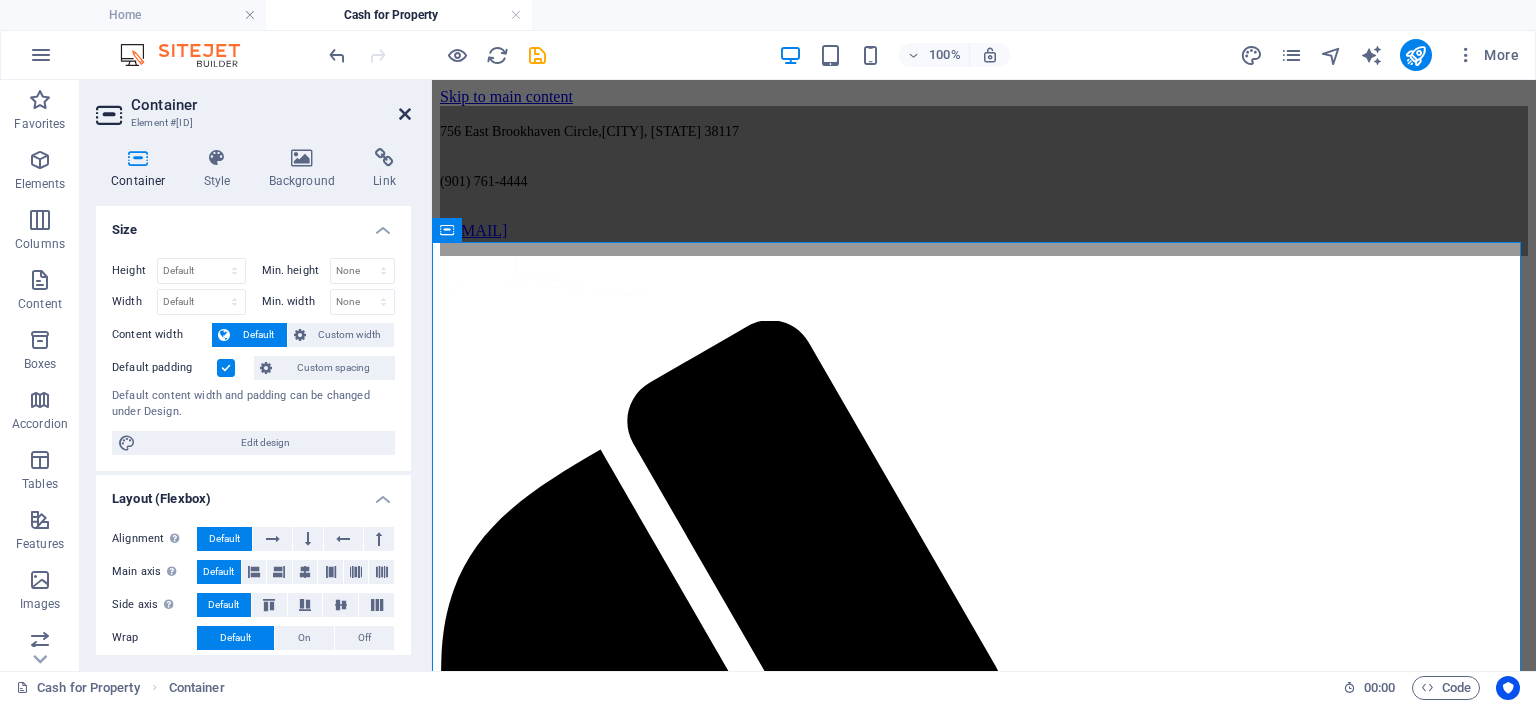 click at bounding box center [405, 114] 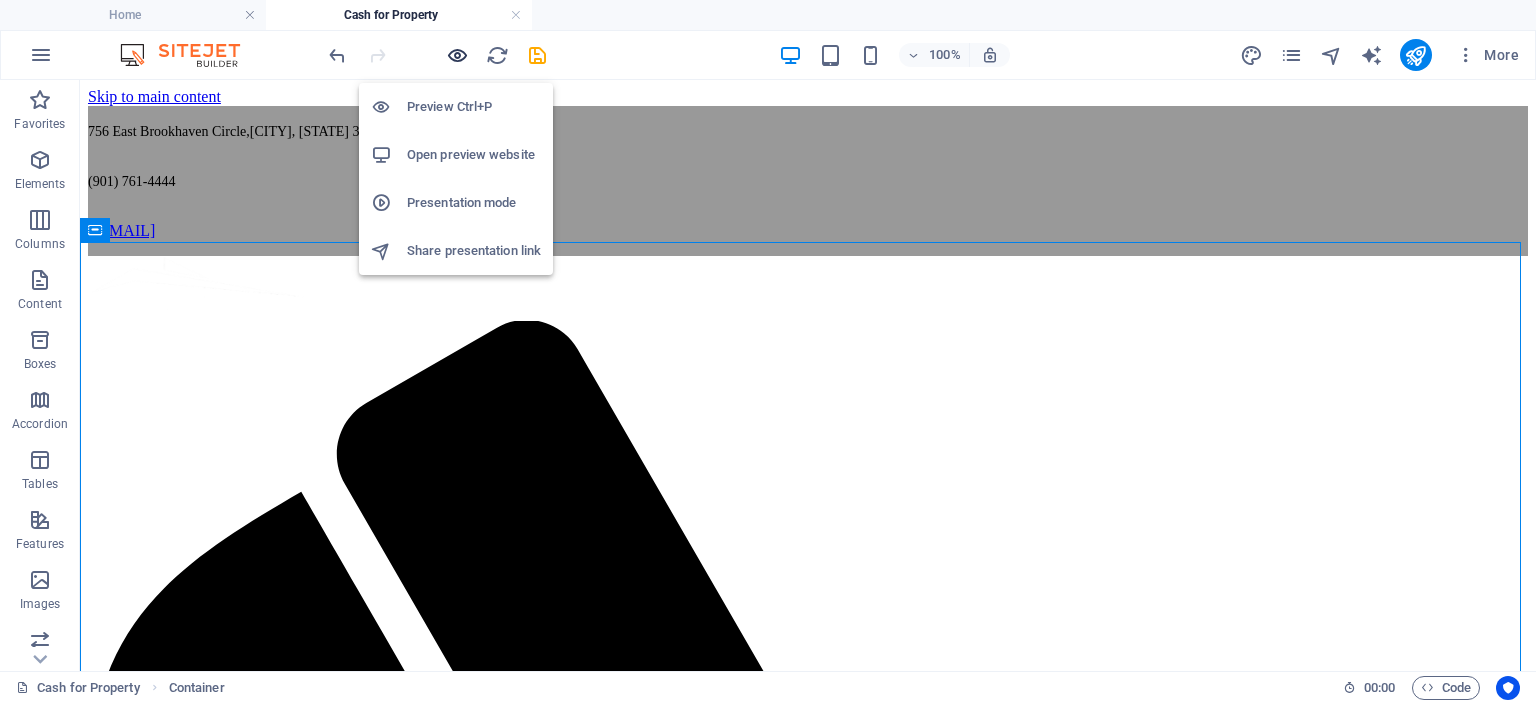 click at bounding box center (457, 55) 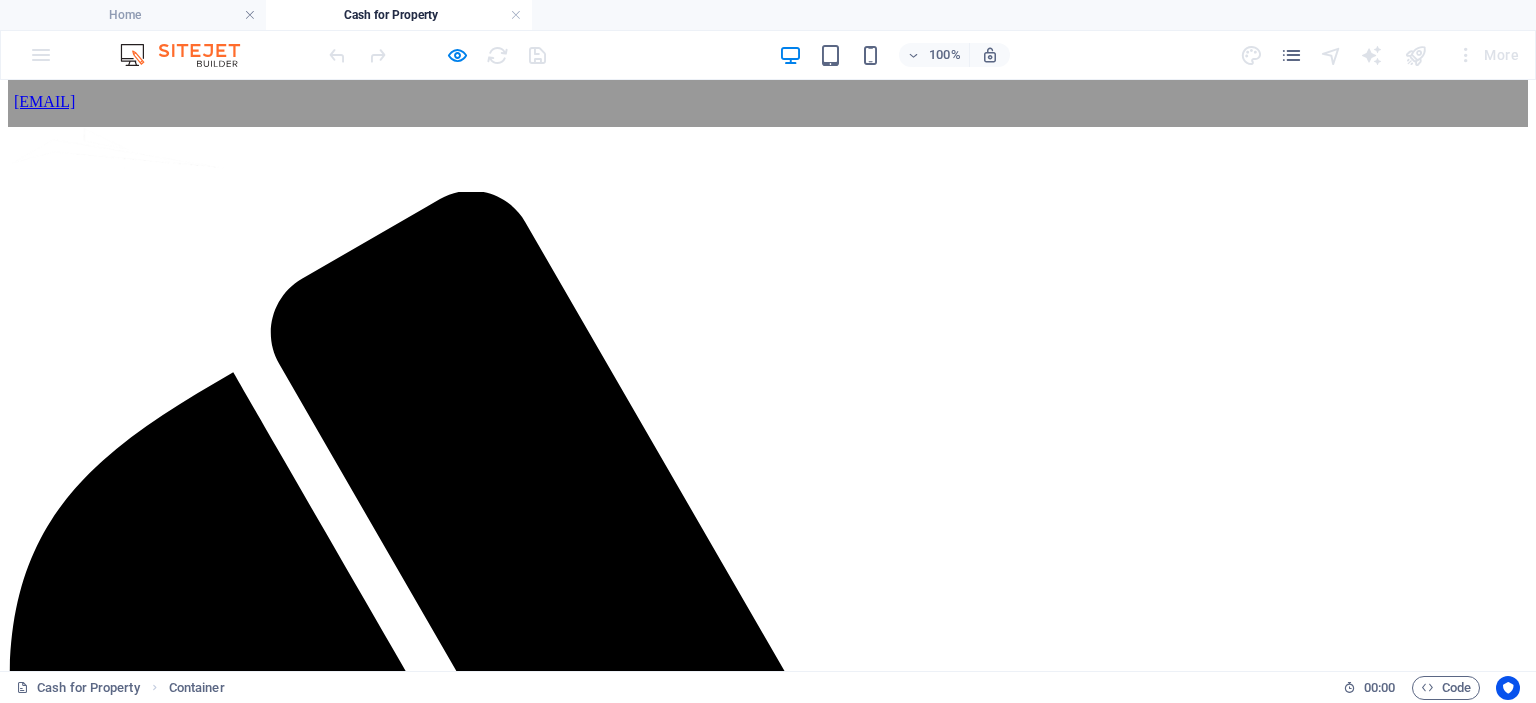 scroll, scrollTop: 138, scrollLeft: 0, axis: vertical 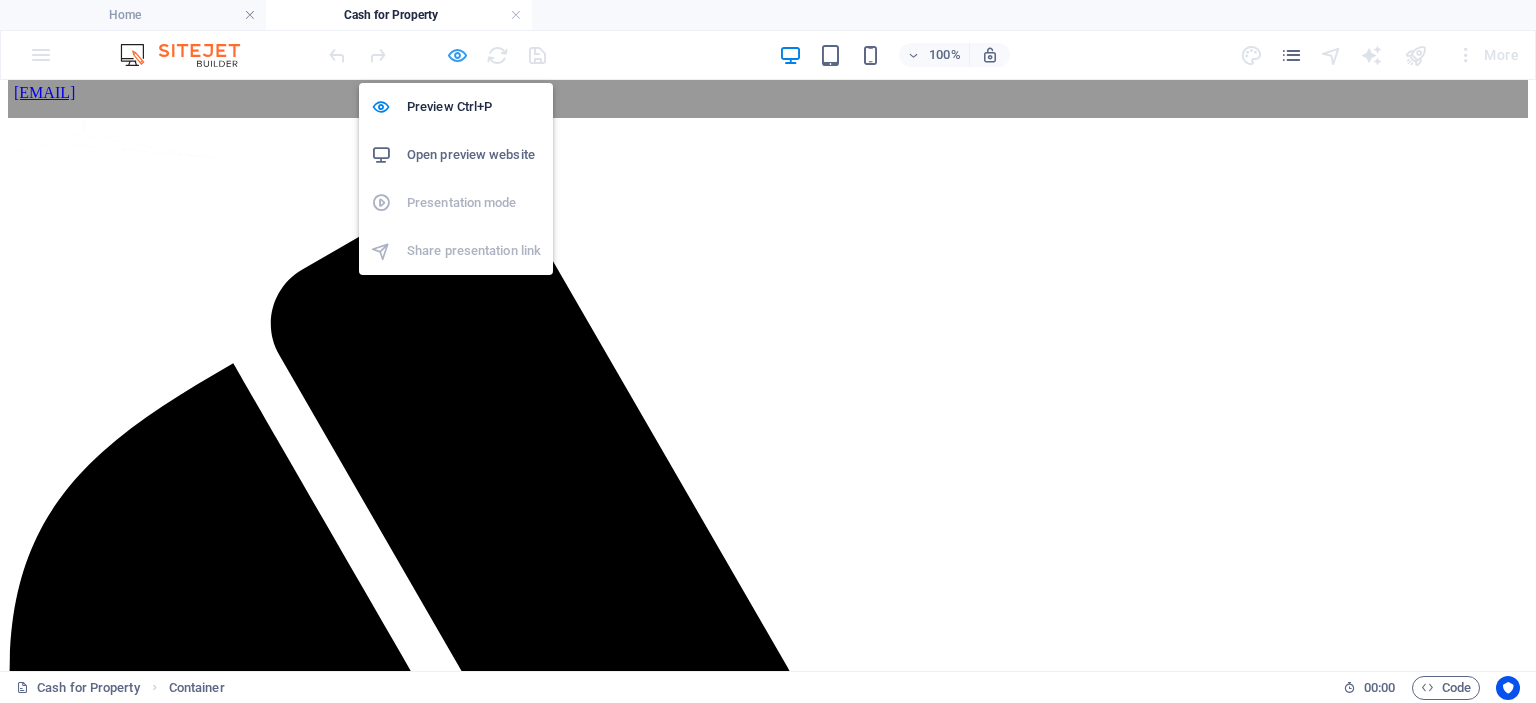 click at bounding box center [457, 55] 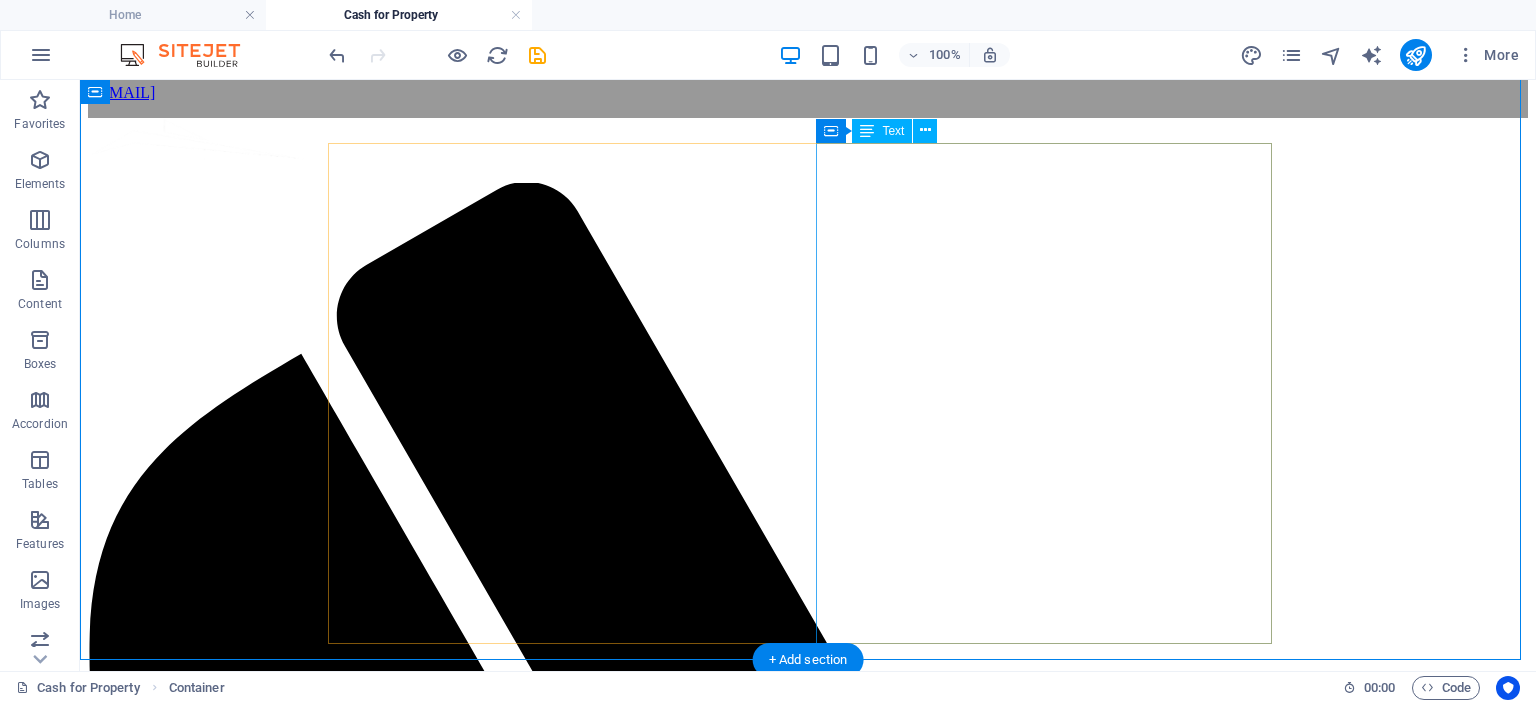 click on "We have implemented a "We Buy Homes" program to purchase properties in the greater [CITY] area from property owners who wish to liquidate their real estate assets and do not want to market their properties in the traditional manner. We buy residential and commercial properties "as is, where is" without any repairs, inspections, appraisals, termite letters, or required loan approvals. This allows for a quick closing with a date certain of your liking. If you would like to learn more, we will be glad to visit with you about your property, your timeline, and any other requirements you may have. Contact us at [PHONE] for more information to see if this program is right for you. If your property is currently listed with another real estate company, we must negotiate with your agent through the terms of your listing contract." at bounding box center (808, 2996) 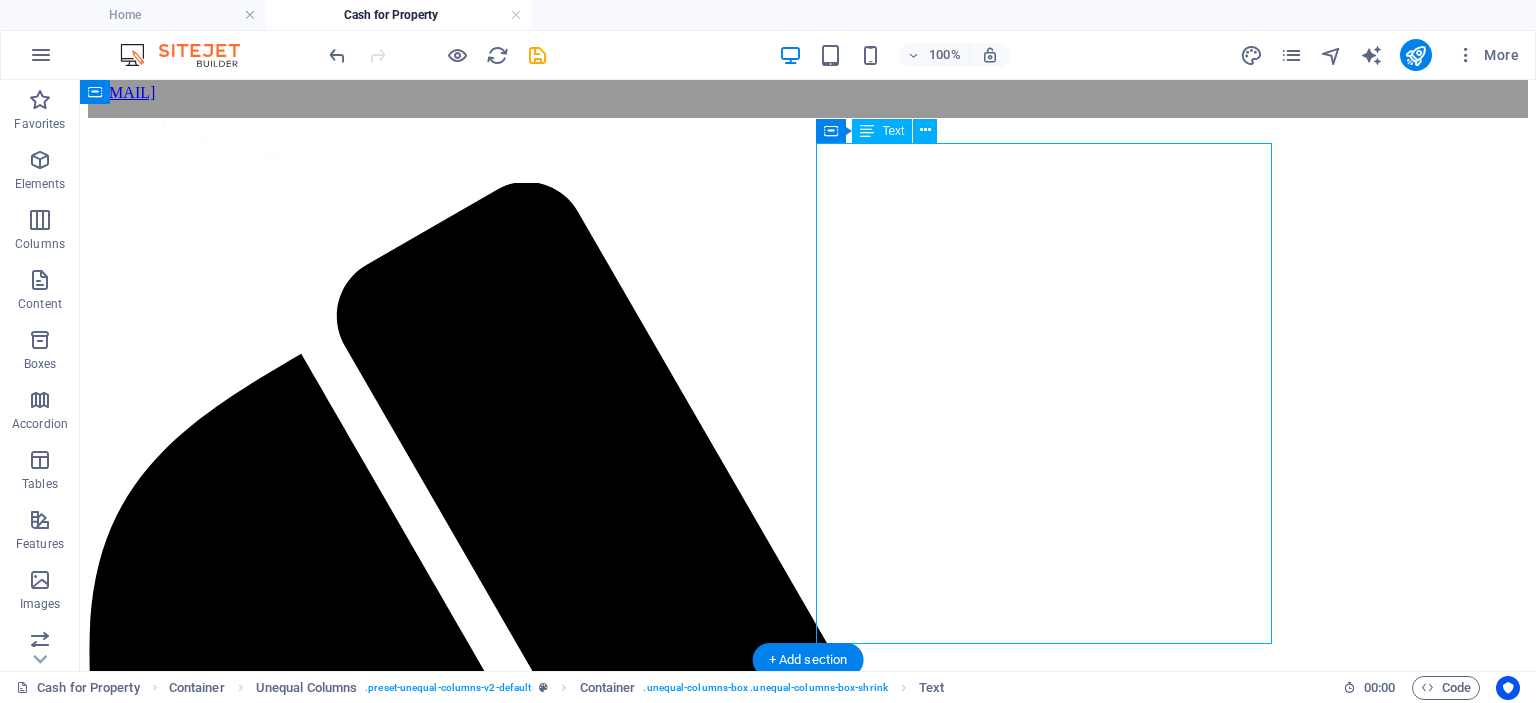 click on "We have implemented a "We Buy Homes" program to purchase properties in the greater [CITY] area from property owners who wish to liquidate their real estate assets and do not want to market their properties in the traditional manner. We buy residential and commercial properties "as is, where is" without any repairs, inspections, appraisals, termite letters, or required loan approvals. This allows for a quick closing with a date certain of your liking. If you would like to learn more, we will be glad to visit with you about your property, your timeline, and any other requirements you may have. Contact us at [PHONE] for more information to see if this program is right for you. If your property is currently listed with another real estate company, we must negotiate with your agent through the terms of your listing contract." at bounding box center [808, 2996] 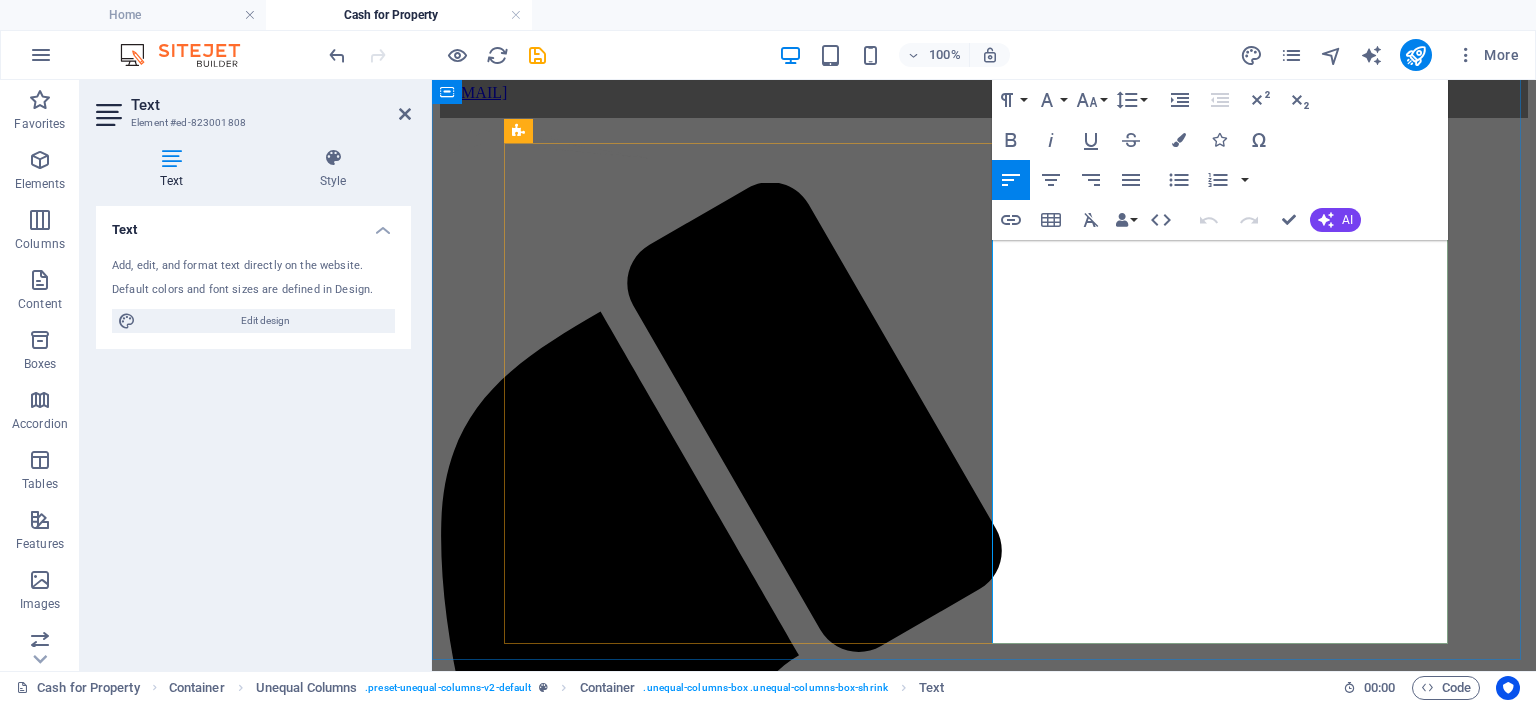 click on "If you would like to learn more, we will be glad to visit with you about your property, your timeline, and any other requirements you may have." at bounding box center (984, 2530) 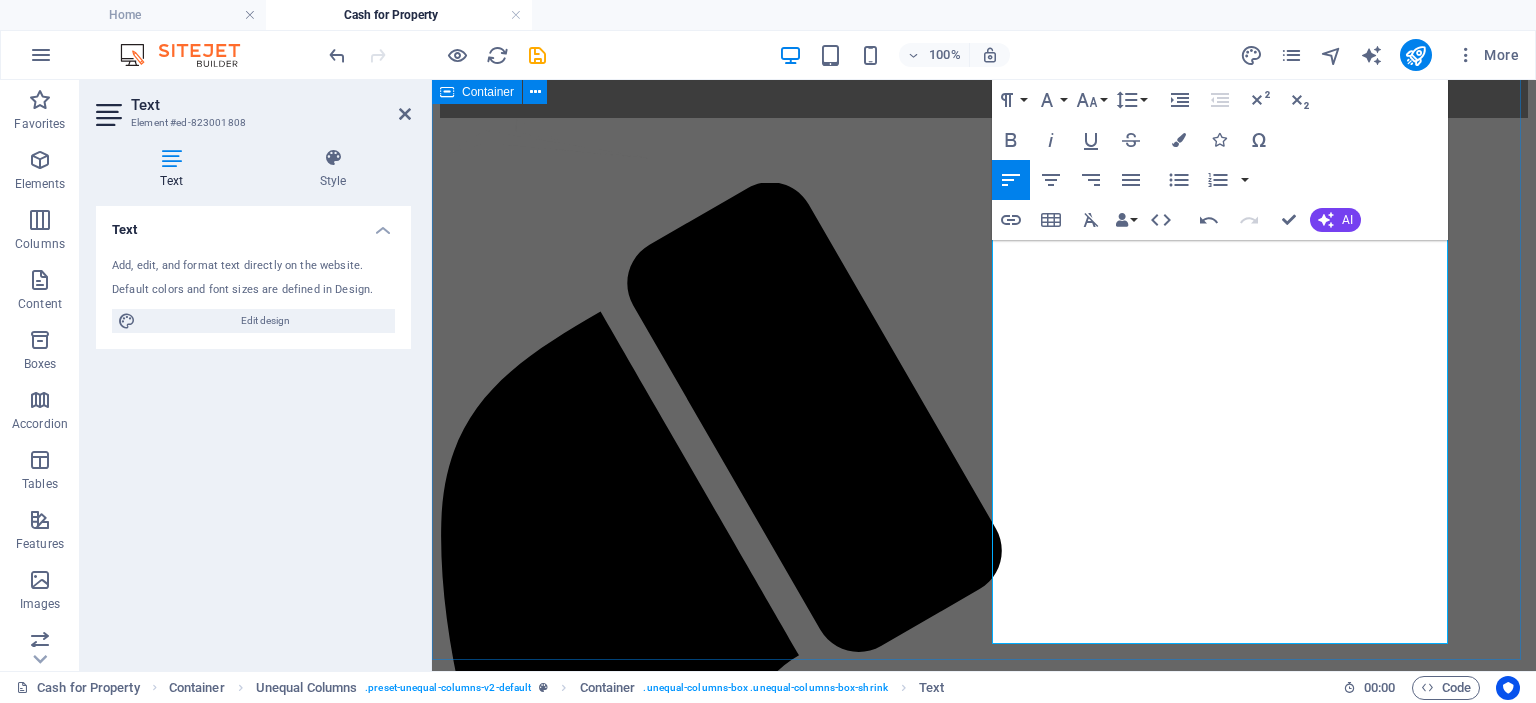 click on "CASH FOR PROPERTY Residential & Commercial Properties purchased with •No Financing Contingency •No Appraisals •No Formal Inspections •No Seller Repairs Closed on Seller's Schedule! Closings with Leaseback Options! We strive for a simple and easy transaction. We have implemented a "We Buy Homes" program to purchase properties in the greater [CITY] area from property owners who wish to liquidate their real estate assets and do not want to market their properties in the traditional manner. We buy residential and commercial properties "as is, where is" without any repairs, inspections, appraisals, termite letters, or required loan approvals. This allows for a quick closing with a date certain of your liking. If you would like to learn more, we will be glad to visit with you about your property, your timeline, and any other requirements that you may have. Contact us at [PHONE] for more information to see if this program is right for you." at bounding box center (984, 2235) 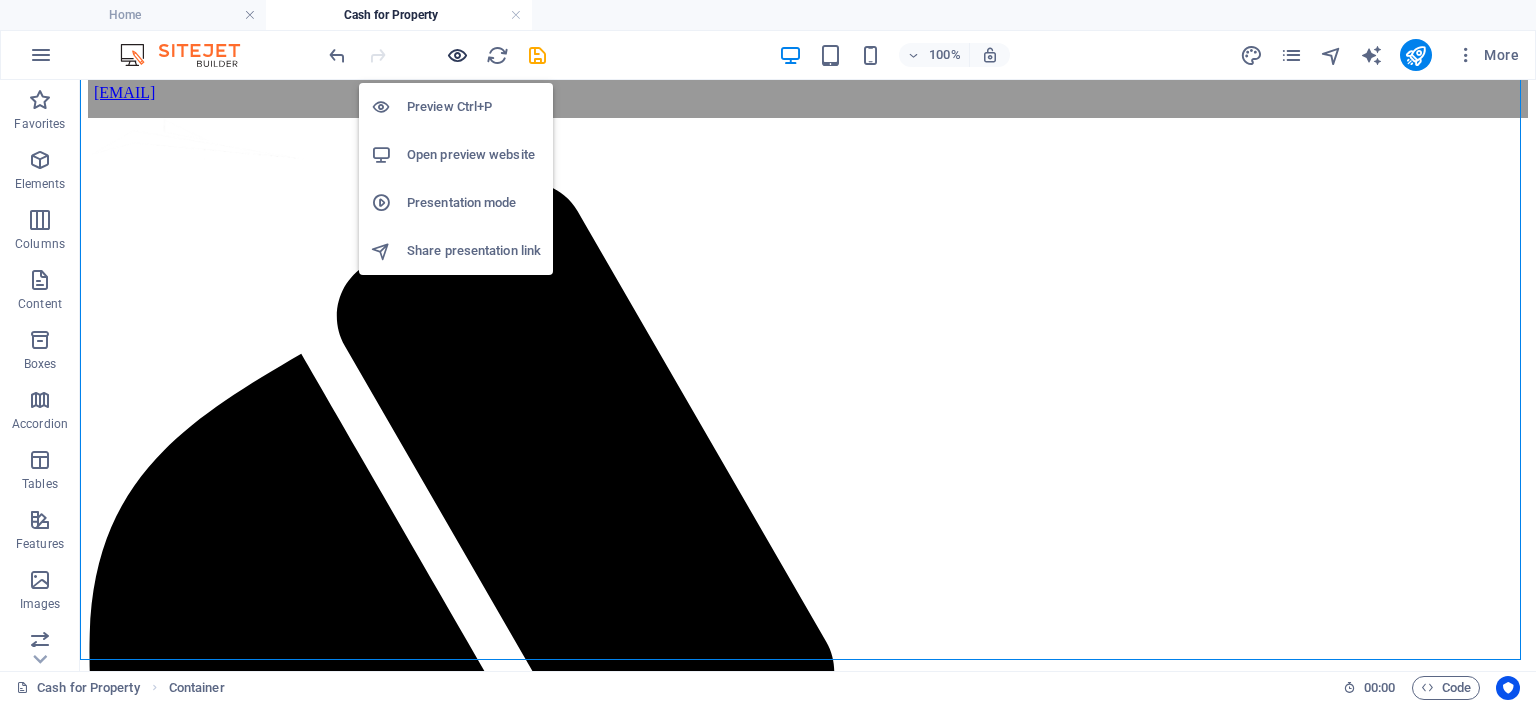 click at bounding box center (457, 55) 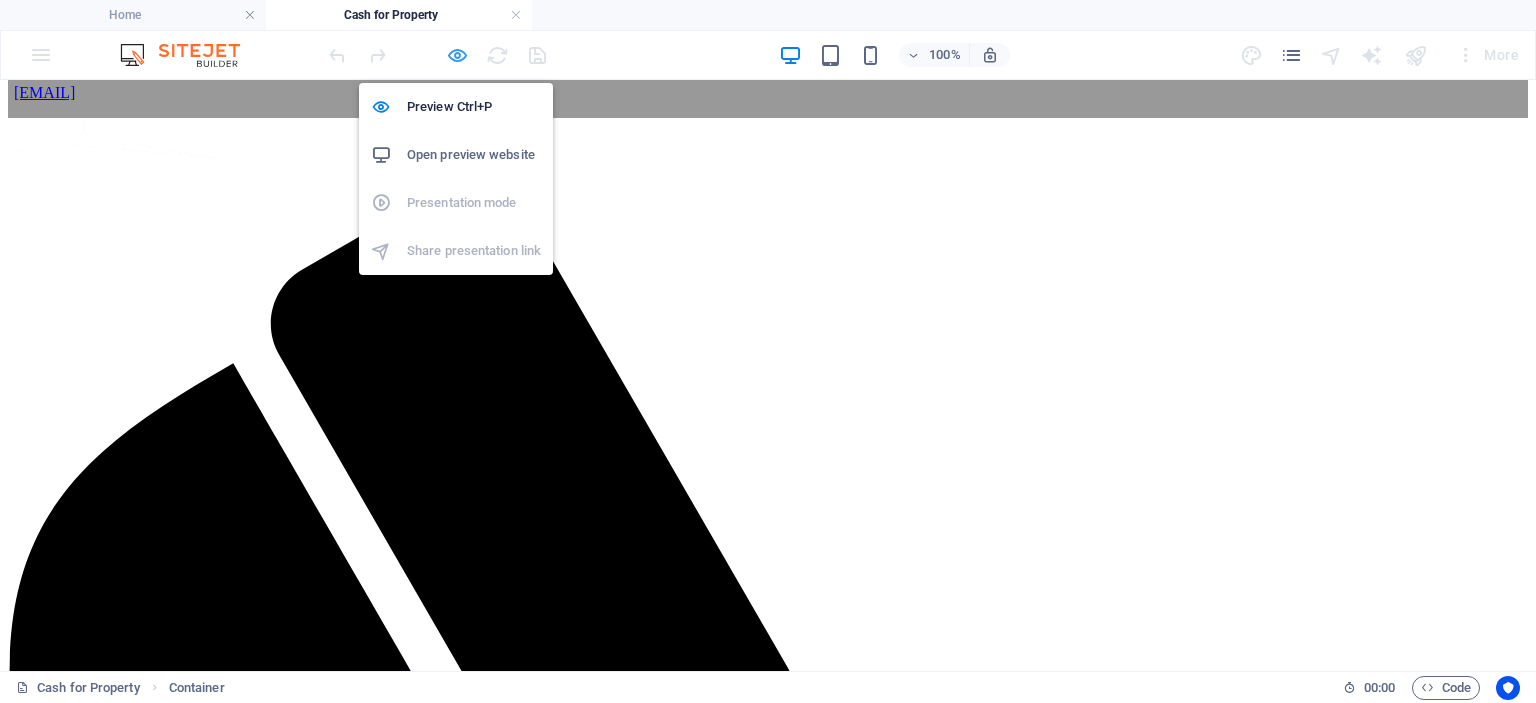 click at bounding box center [457, 55] 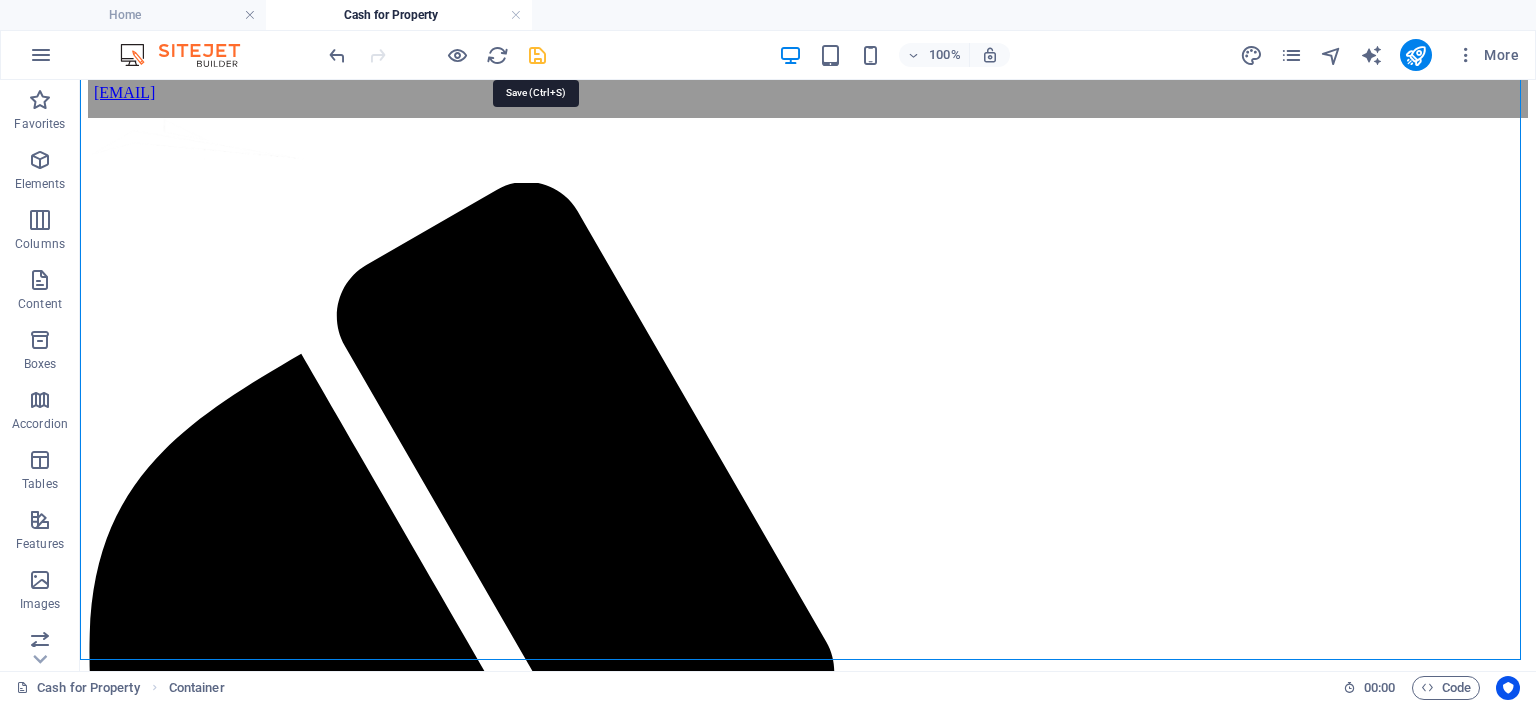 click at bounding box center [537, 55] 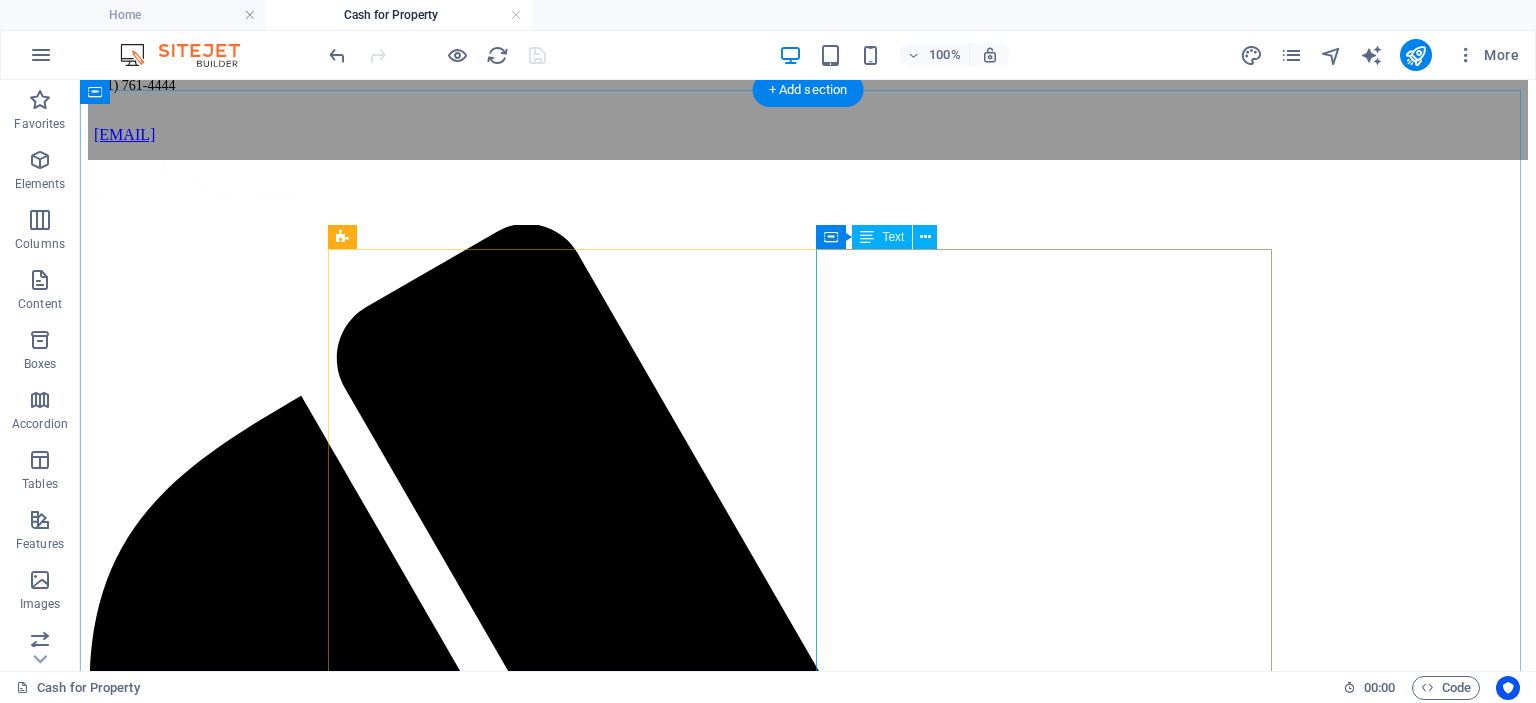 scroll, scrollTop: 0, scrollLeft: 0, axis: both 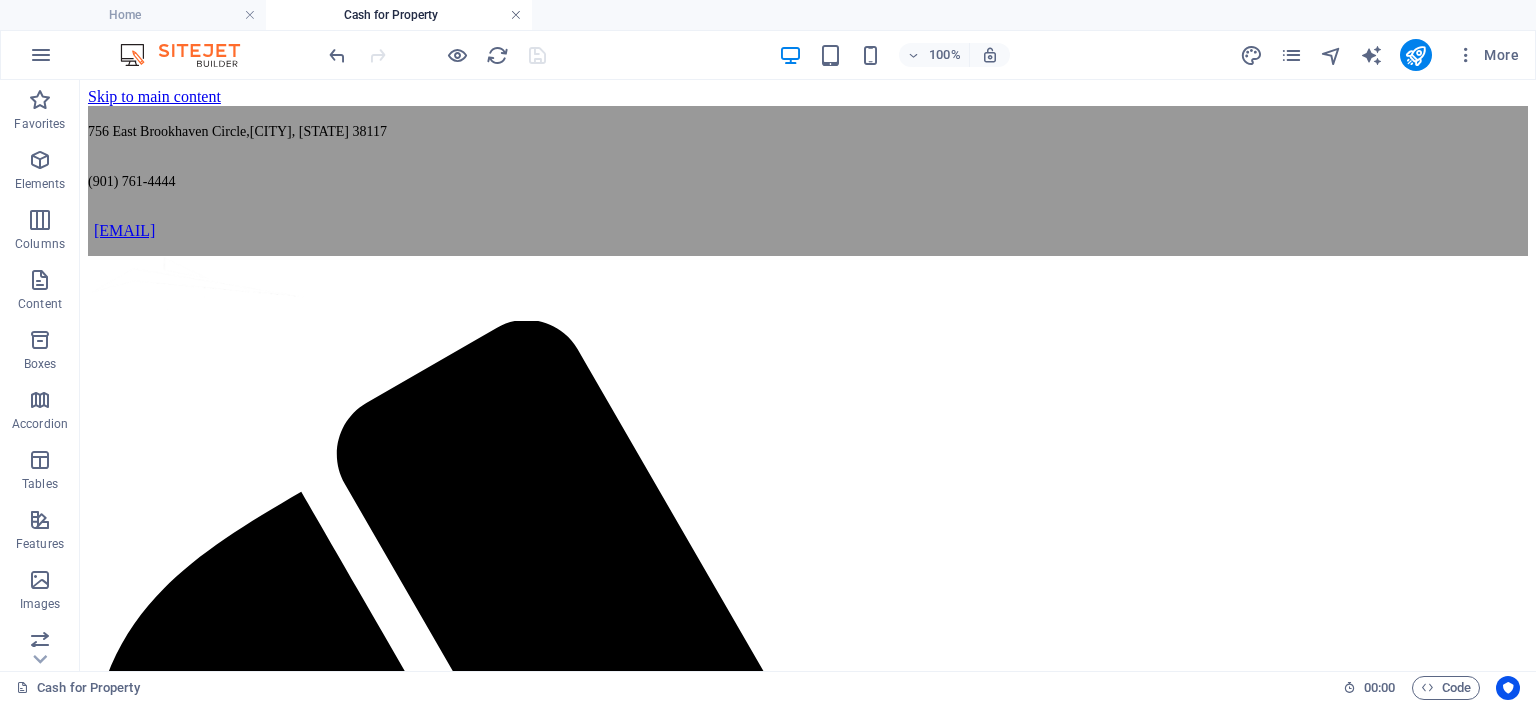 click at bounding box center (516, 15) 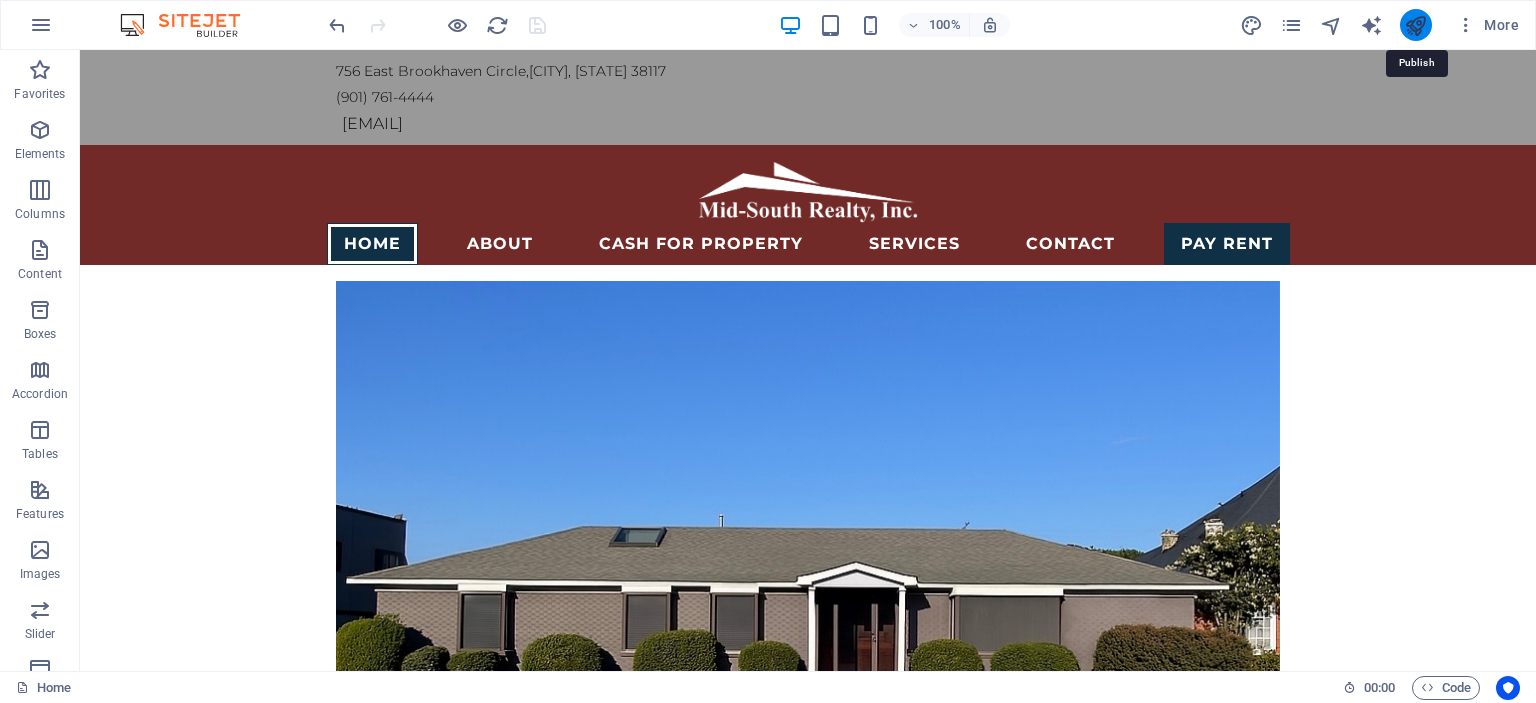 click at bounding box center (1415, 25) 